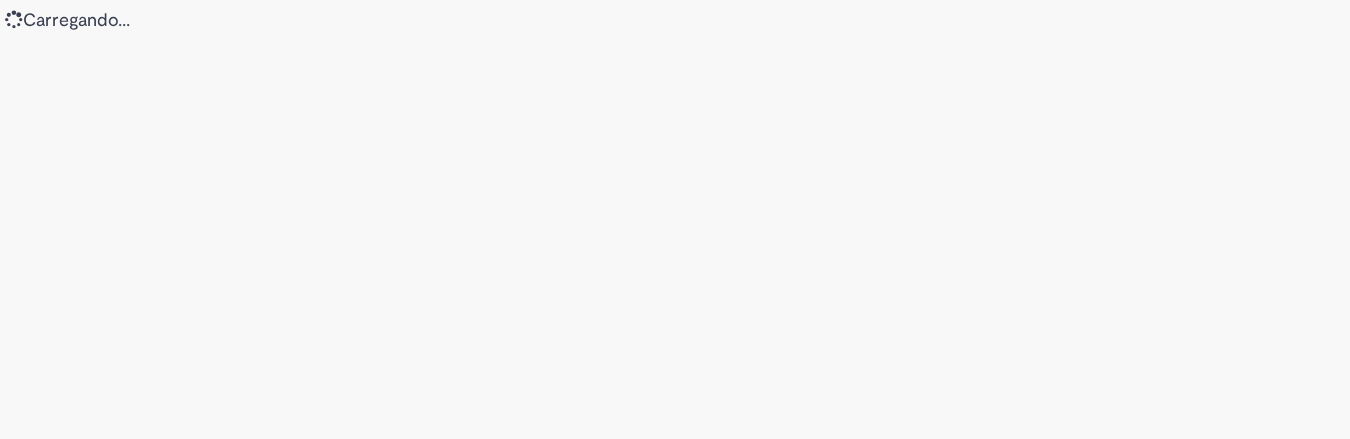scroll, scrollTop: 0, scrollLeft: 0, axis: both 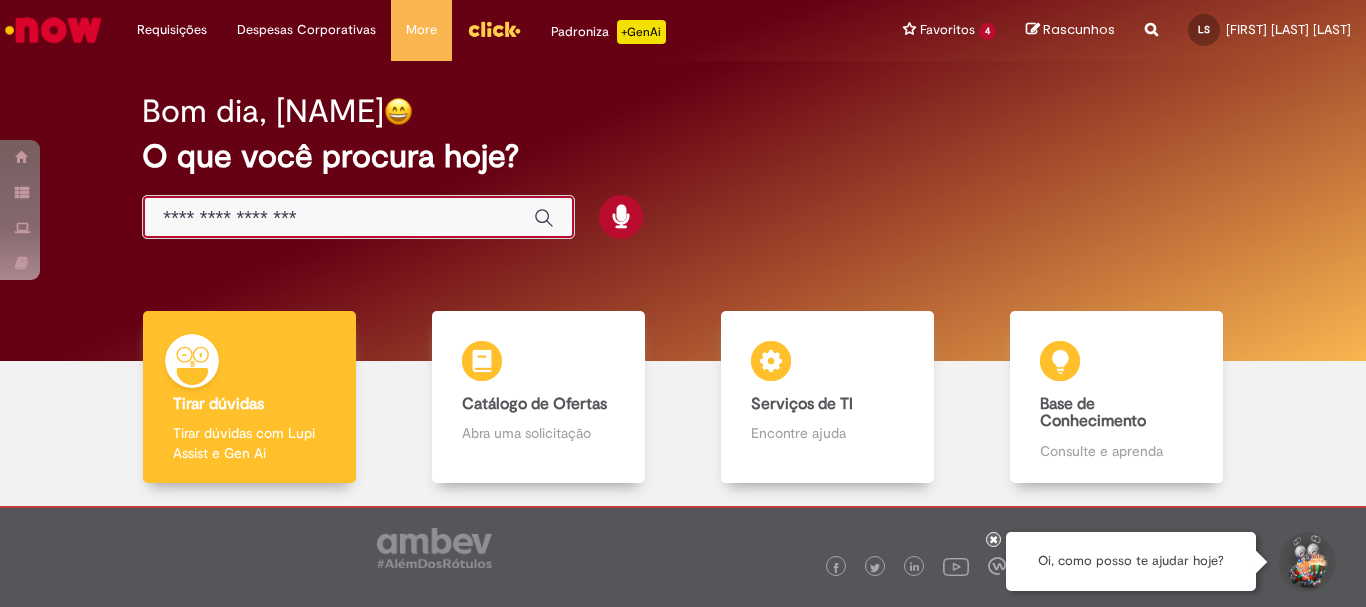 click at bounding box center [338, 218] 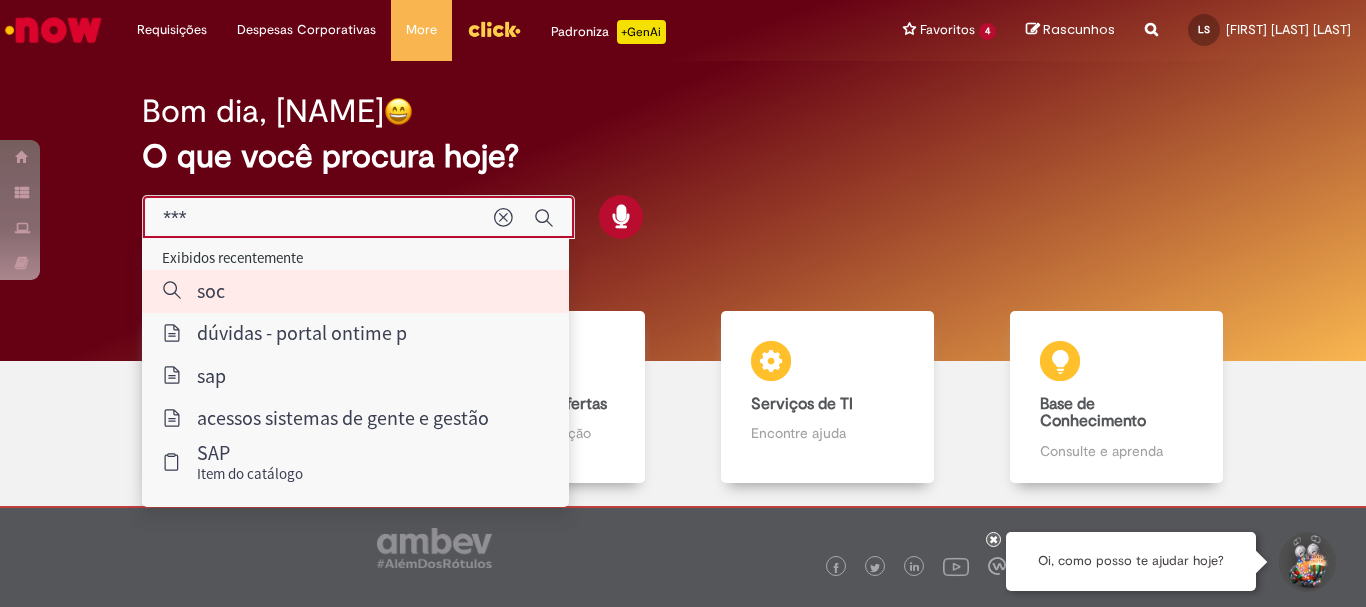 type on "*" 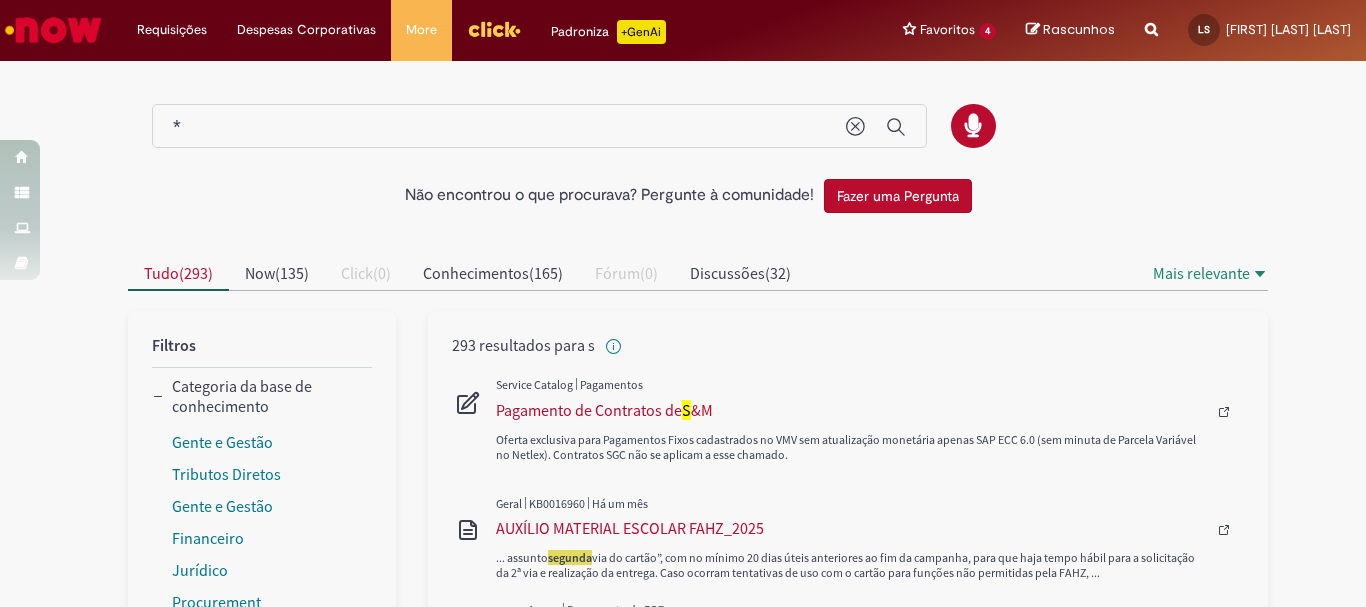 click on "*" at bounding box center [499, 127] 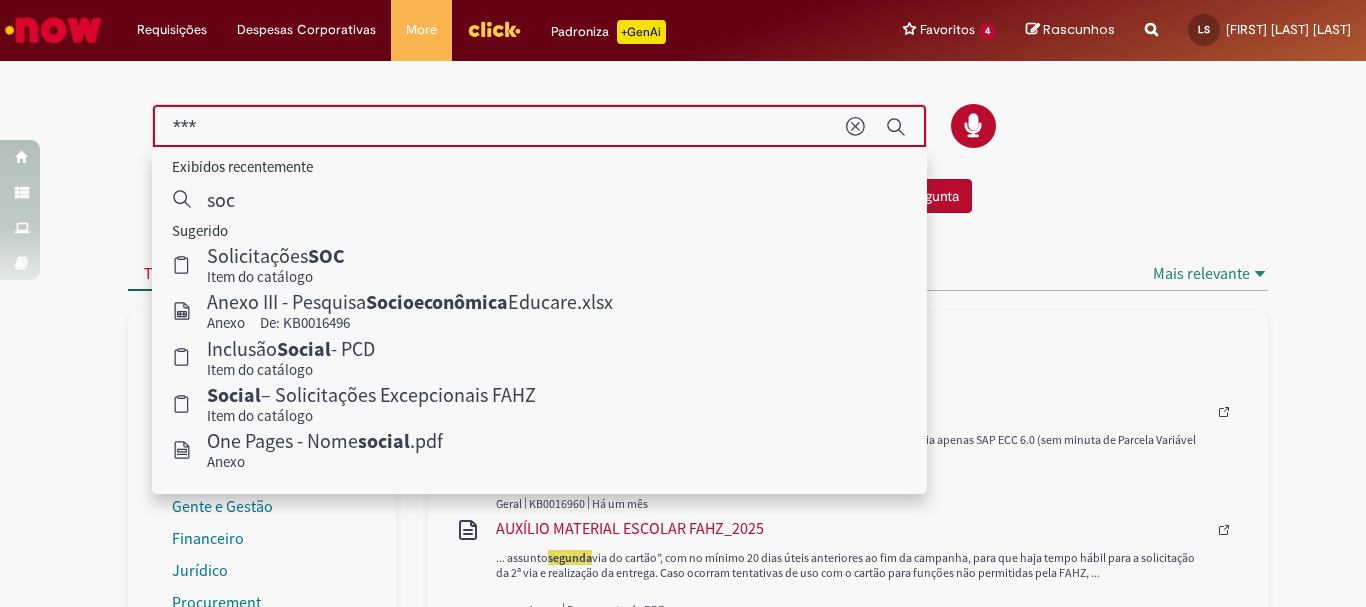 type on "***" 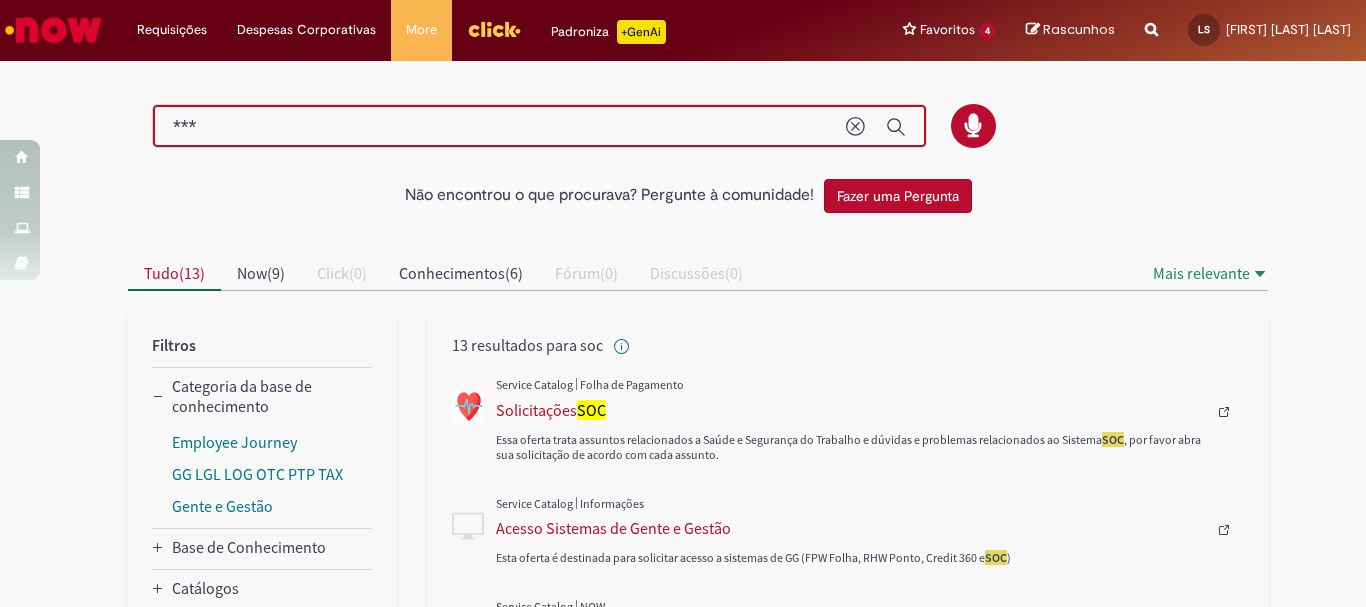 scroll, scrollTop: 83, scrollLeft: 0, axis: vertical 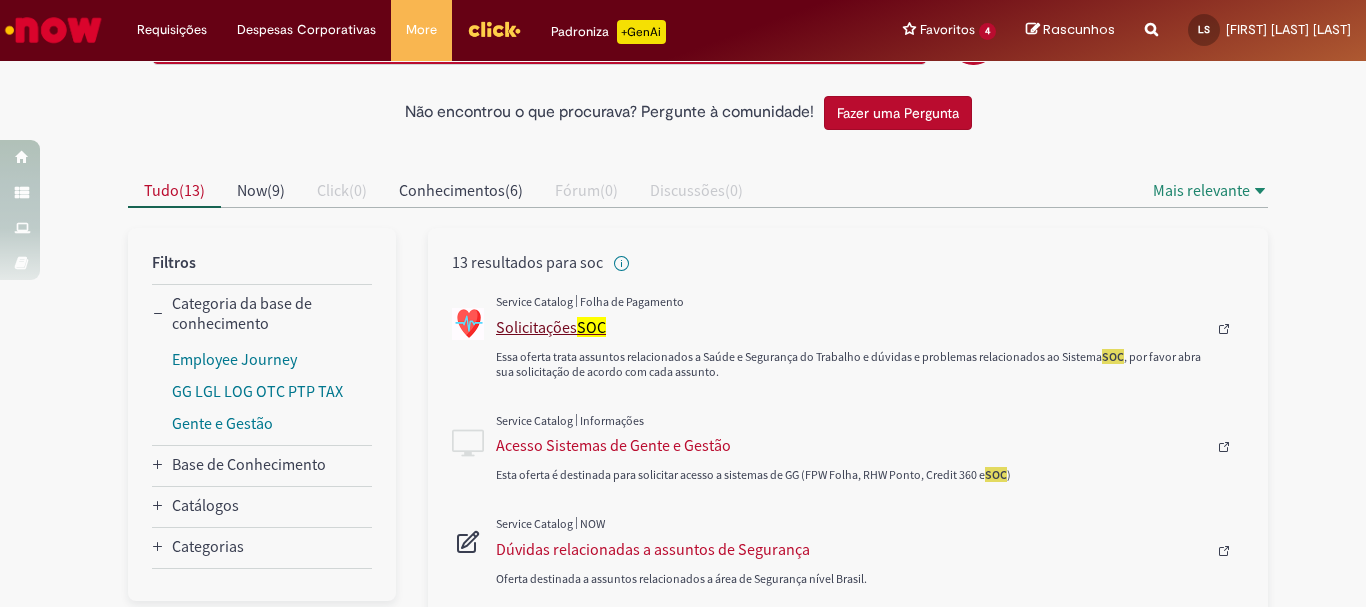 click on "Solicitações  SOC" at bounding box center [851, 327] 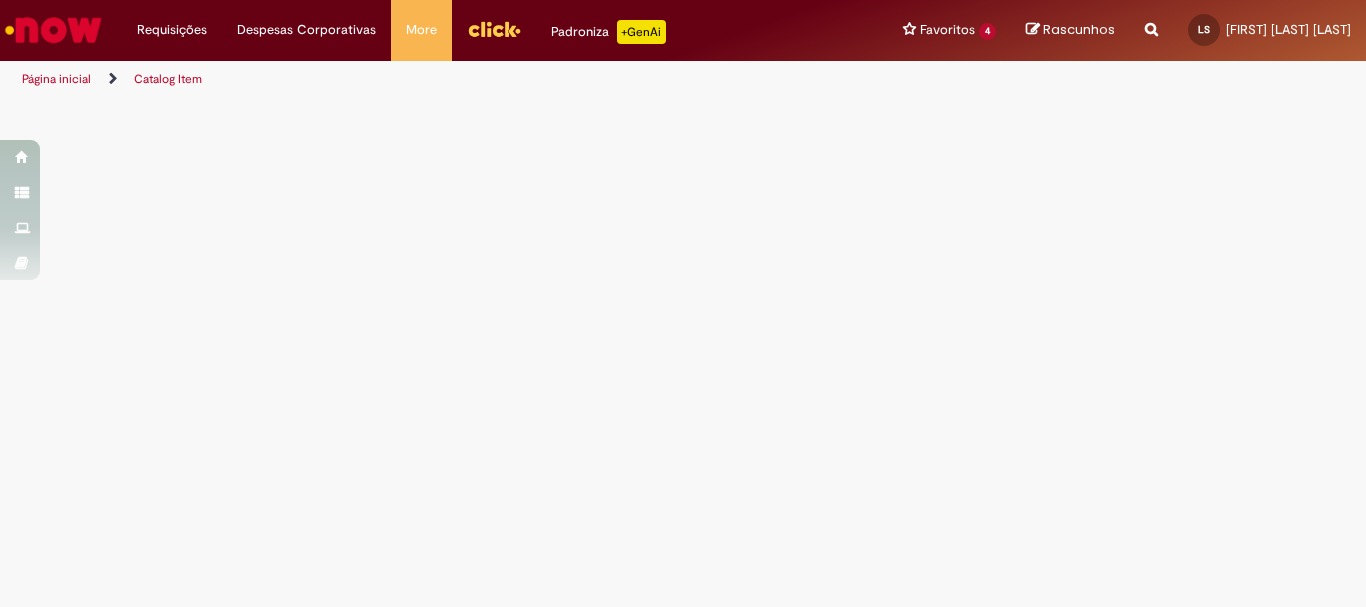 scroll, scrollTop: 0, scrollLeft: 0, axis: both 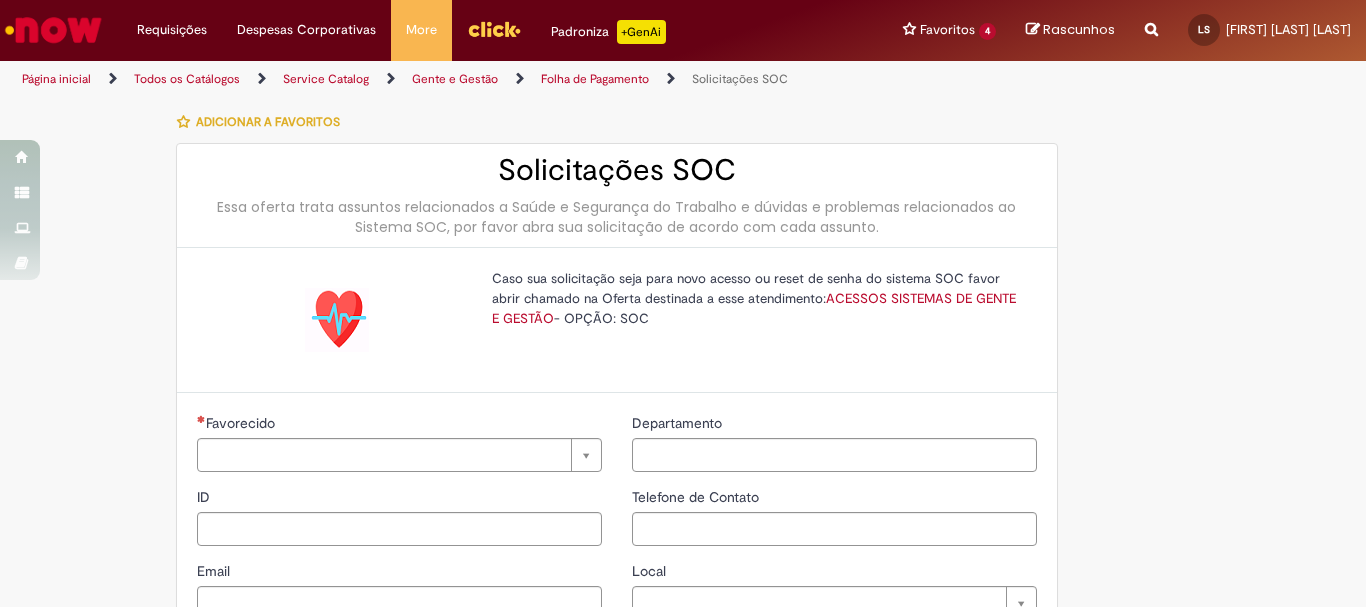 type on "********" 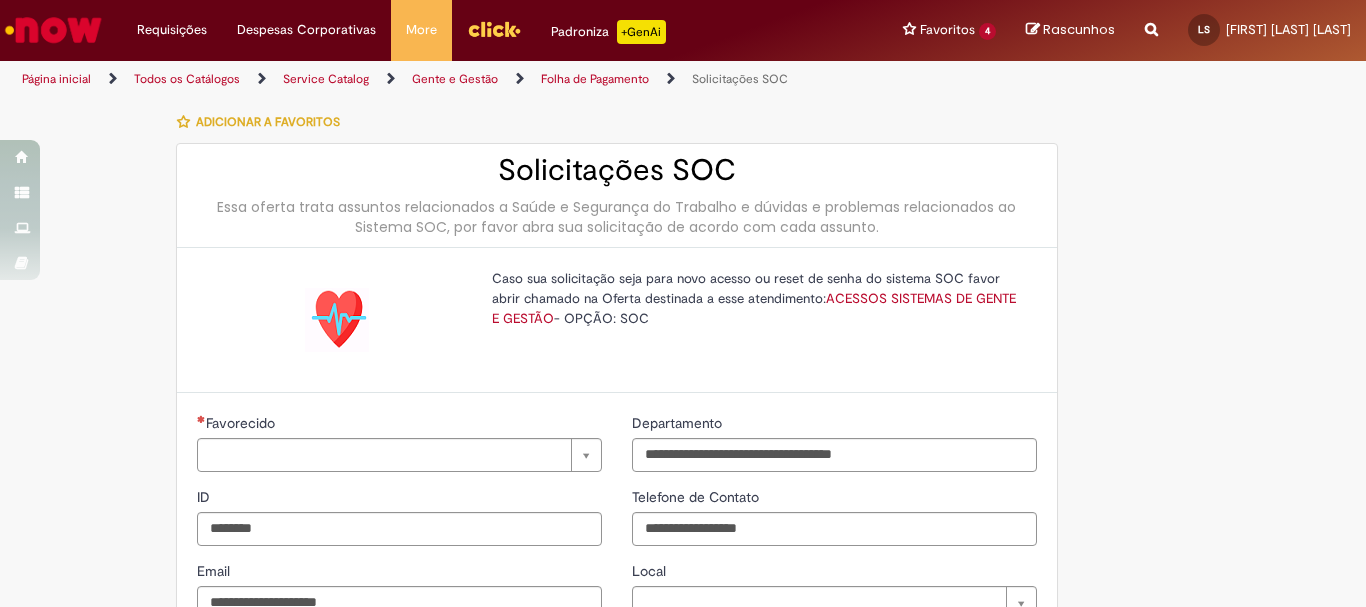 type on "**********" 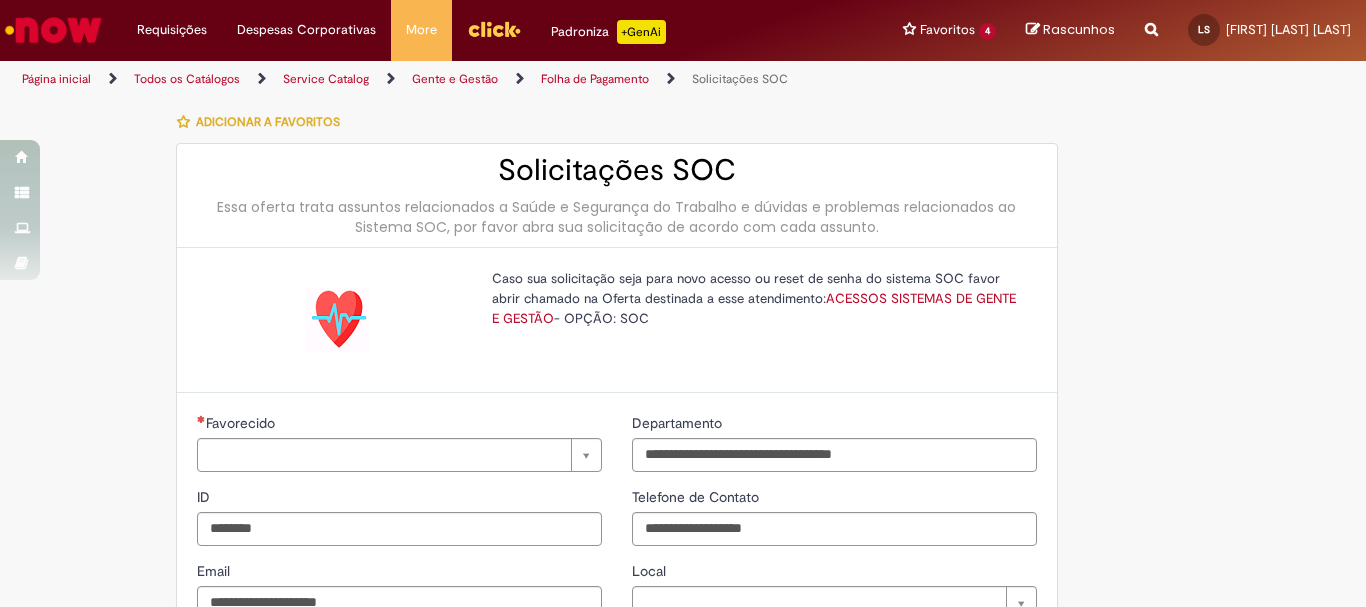 type on "**********" 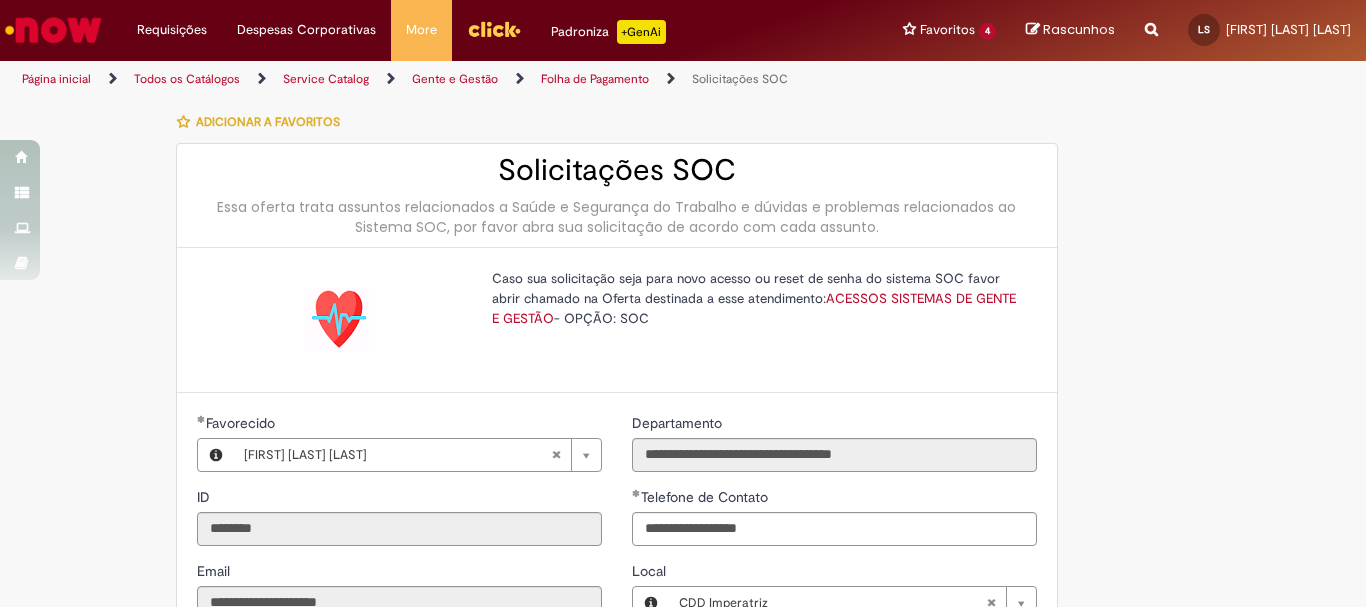 type on "**********" 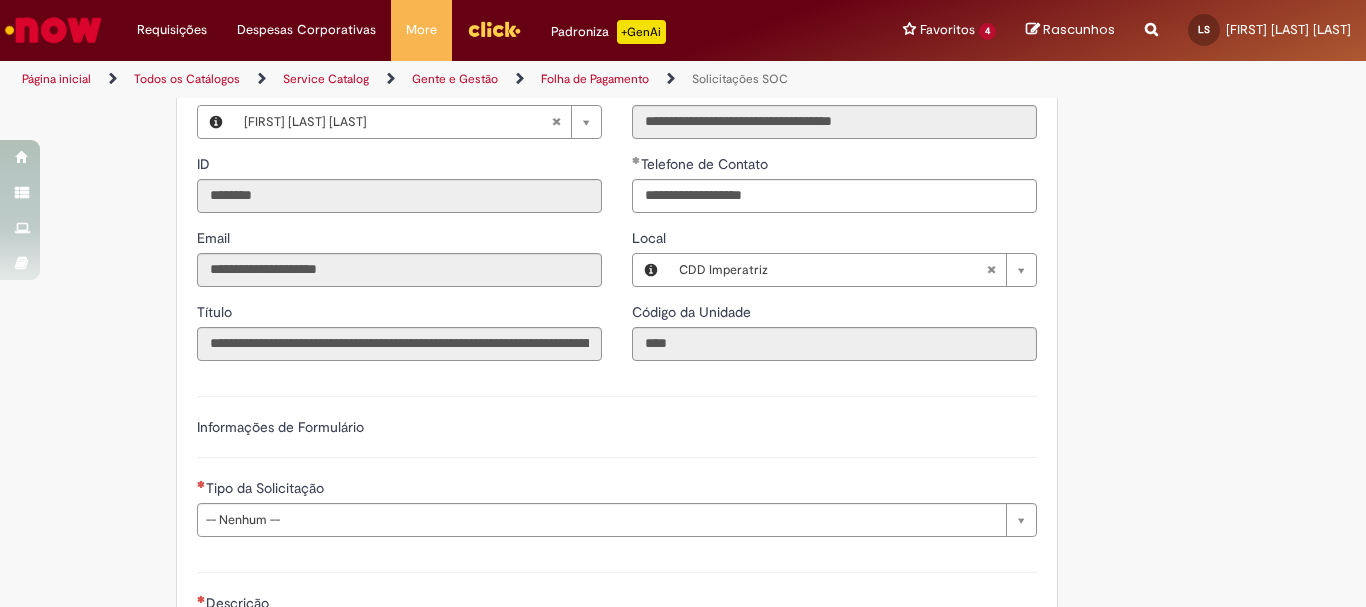 scroll, scrollTop: 500, scrollLeft: 0, axis: vertical 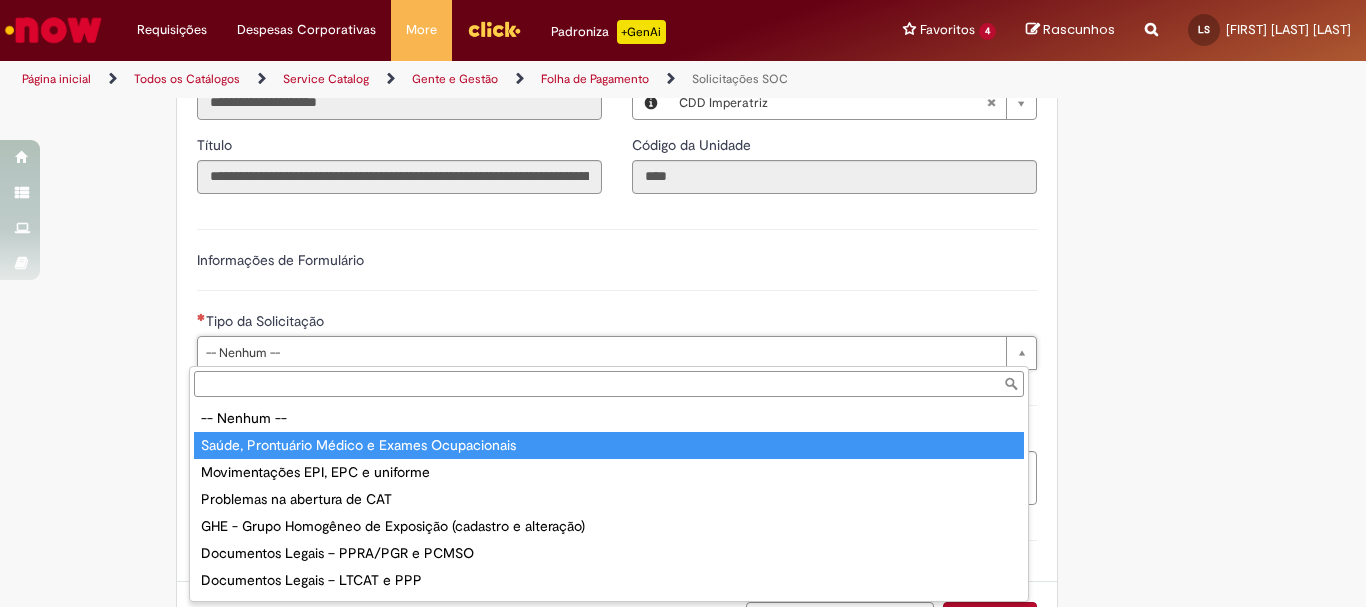 type on "**********" 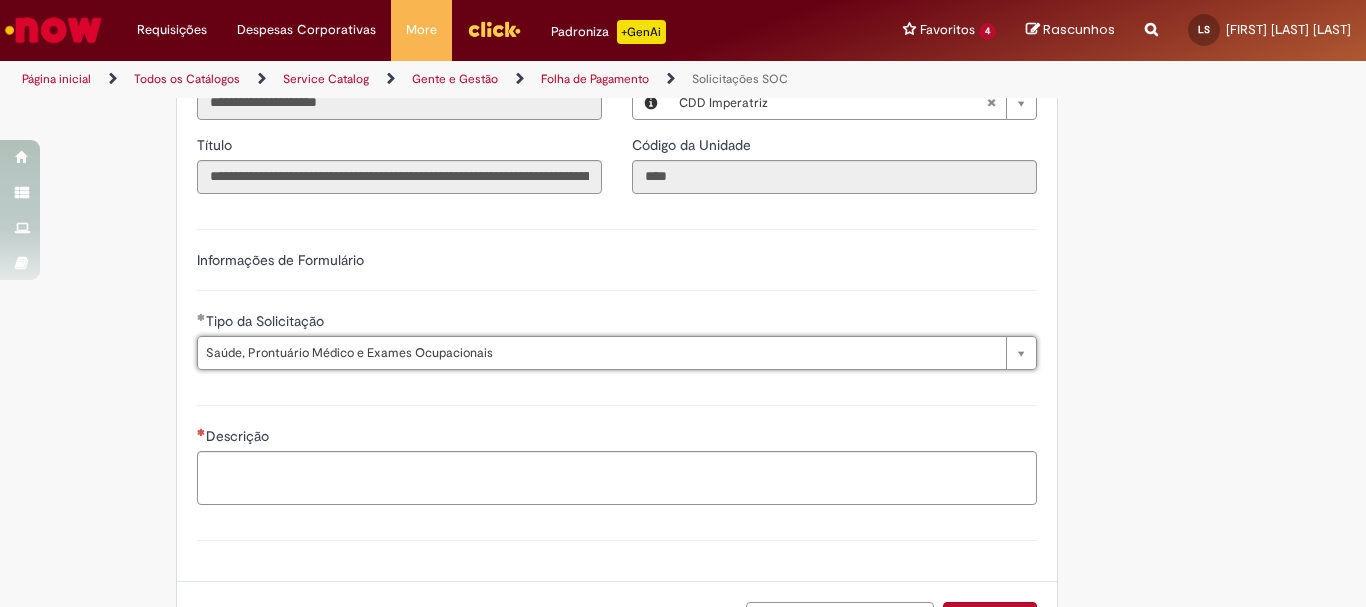 click on "Descrição" at bounding box center [617, 452] 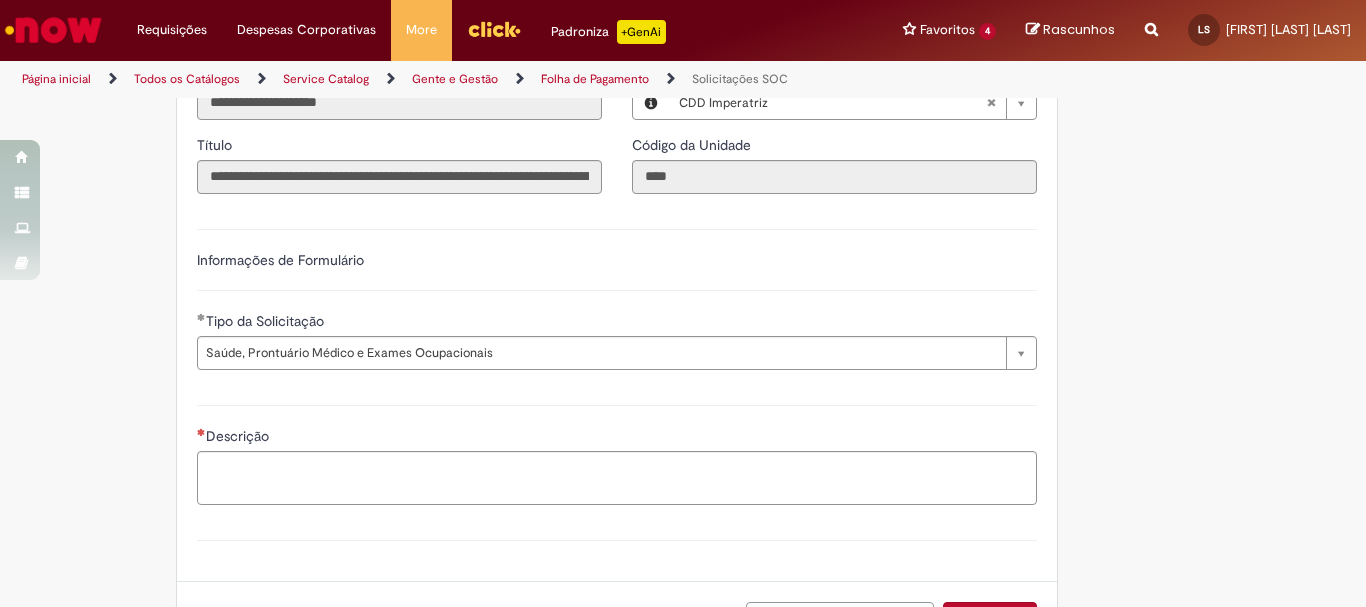 scroll, scrollTop: 660, scrollLeft: 0, axis: vertical 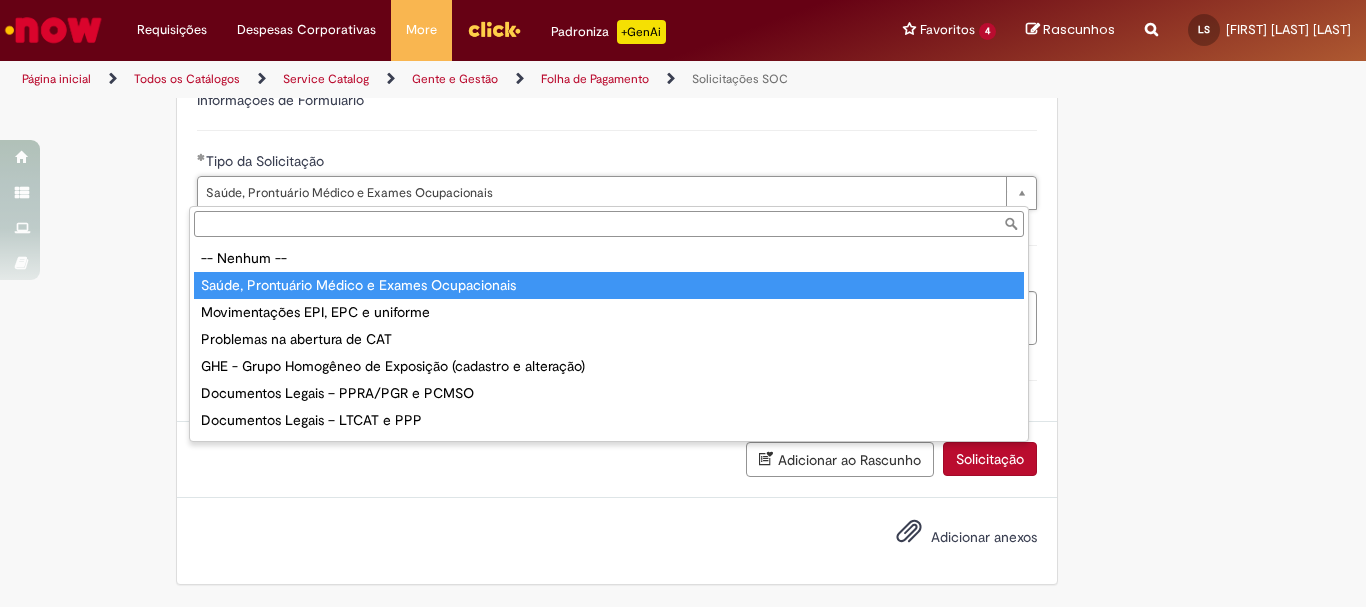 type on "**********" 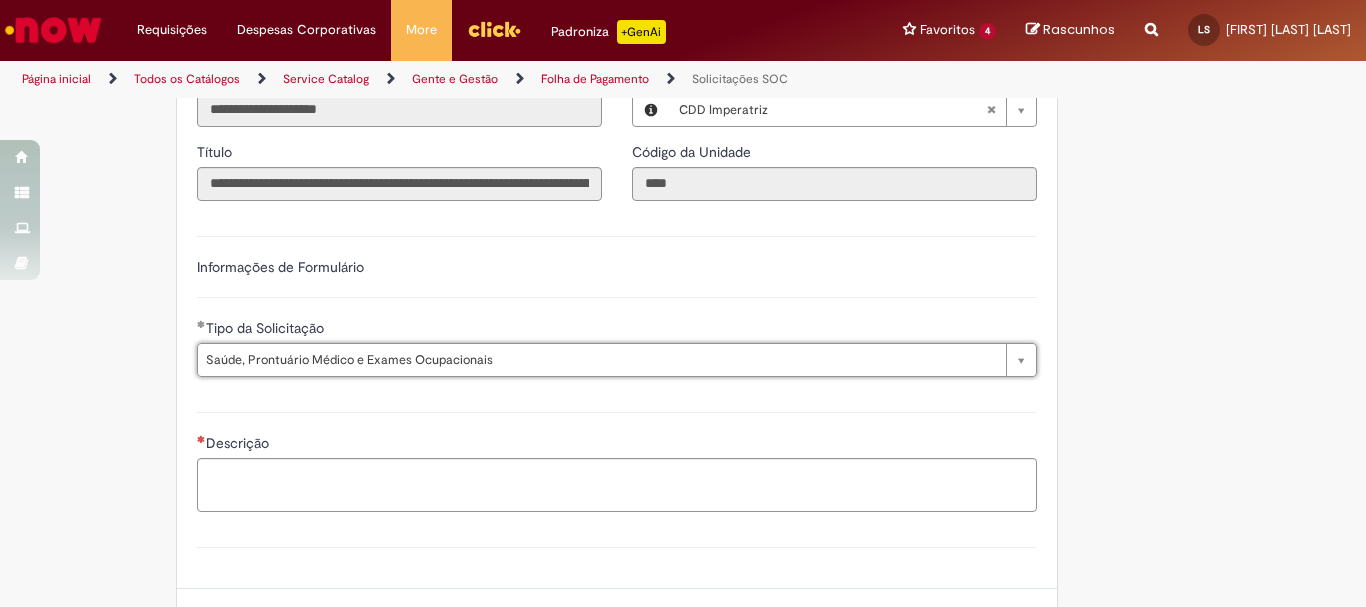 scroll, scrollTop: 660, scrollLeft: 0, axis: vertical 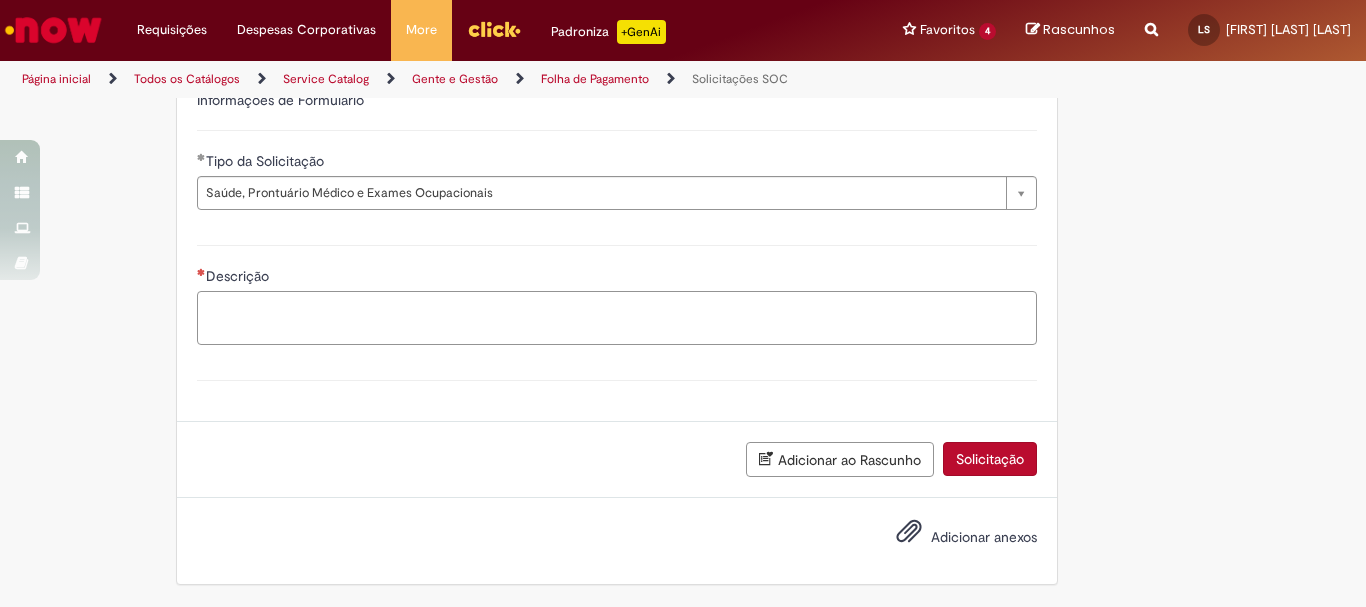click on "Descrição" at bounding box center (617, 318) 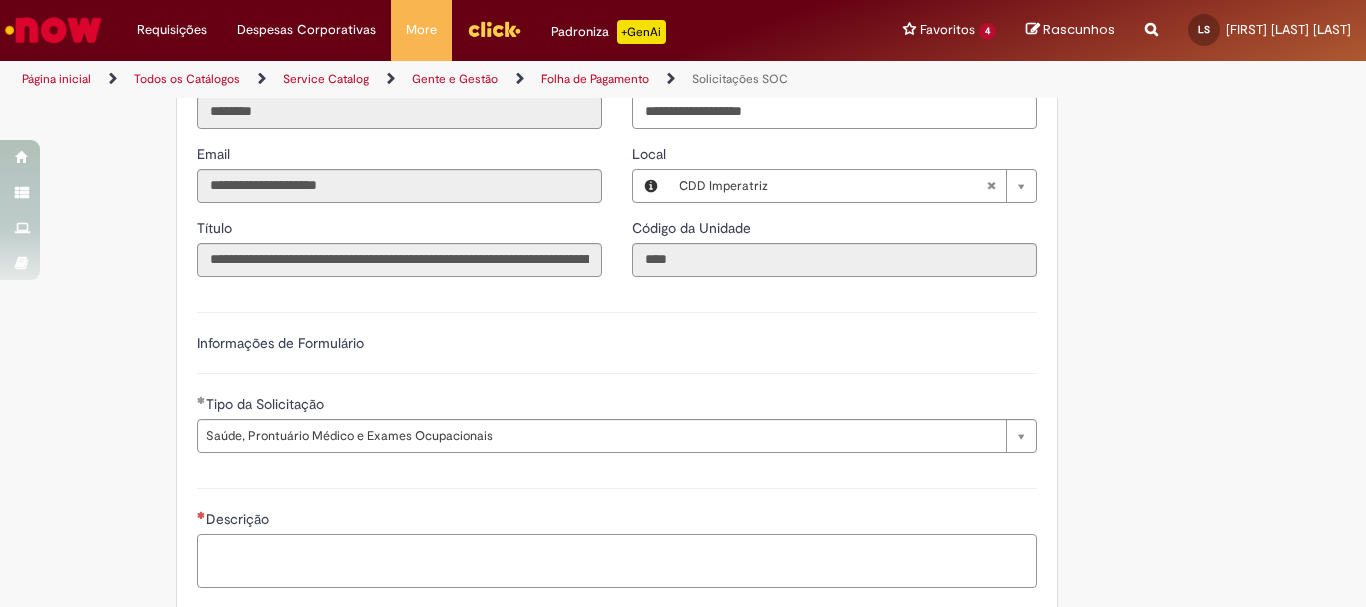 scroll, scrollTop: 500, scrollLeft: 0, axis: vertical 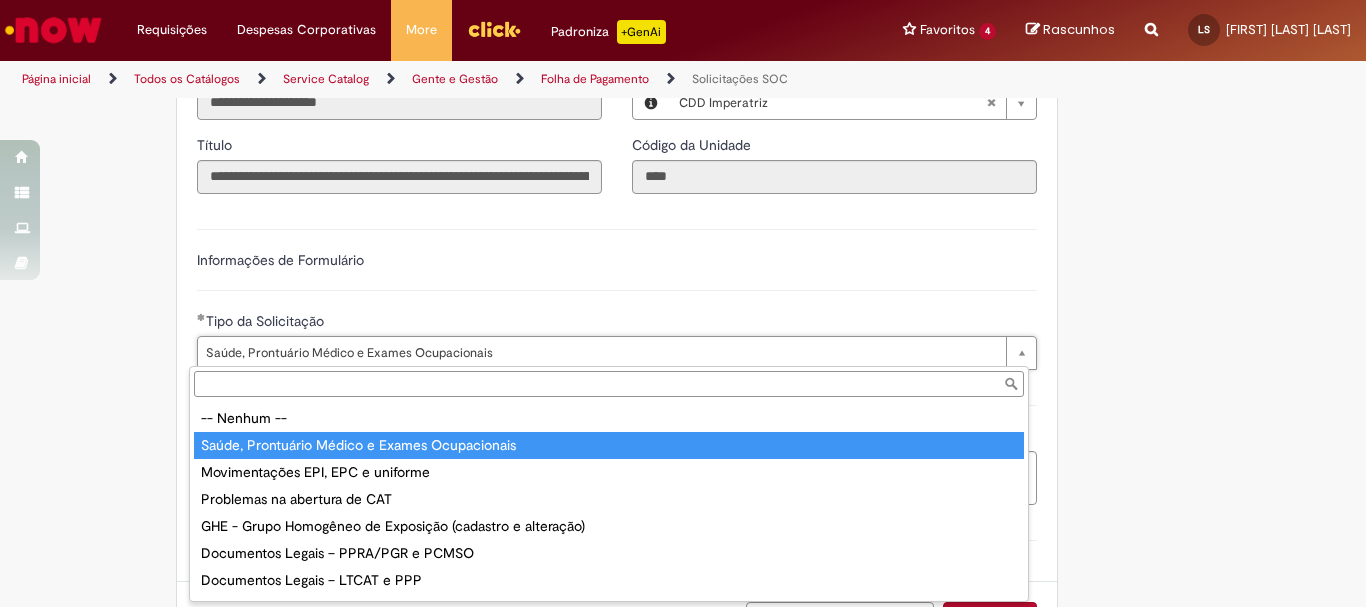 type on "**********" 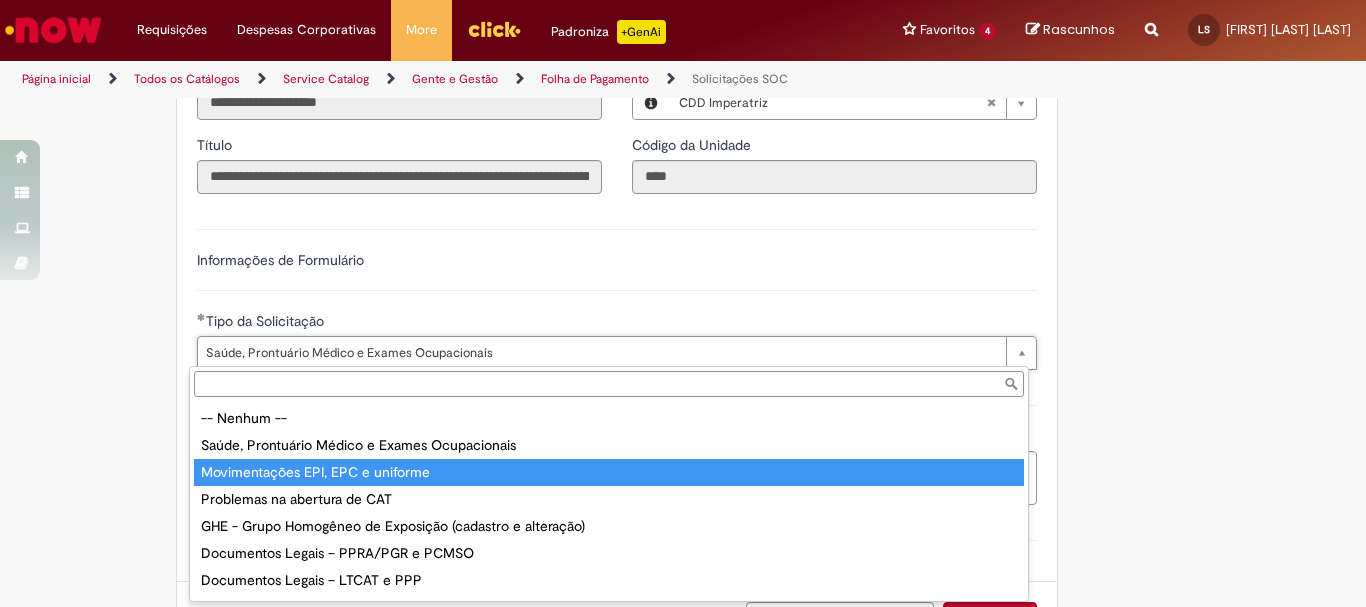 type on "**********" 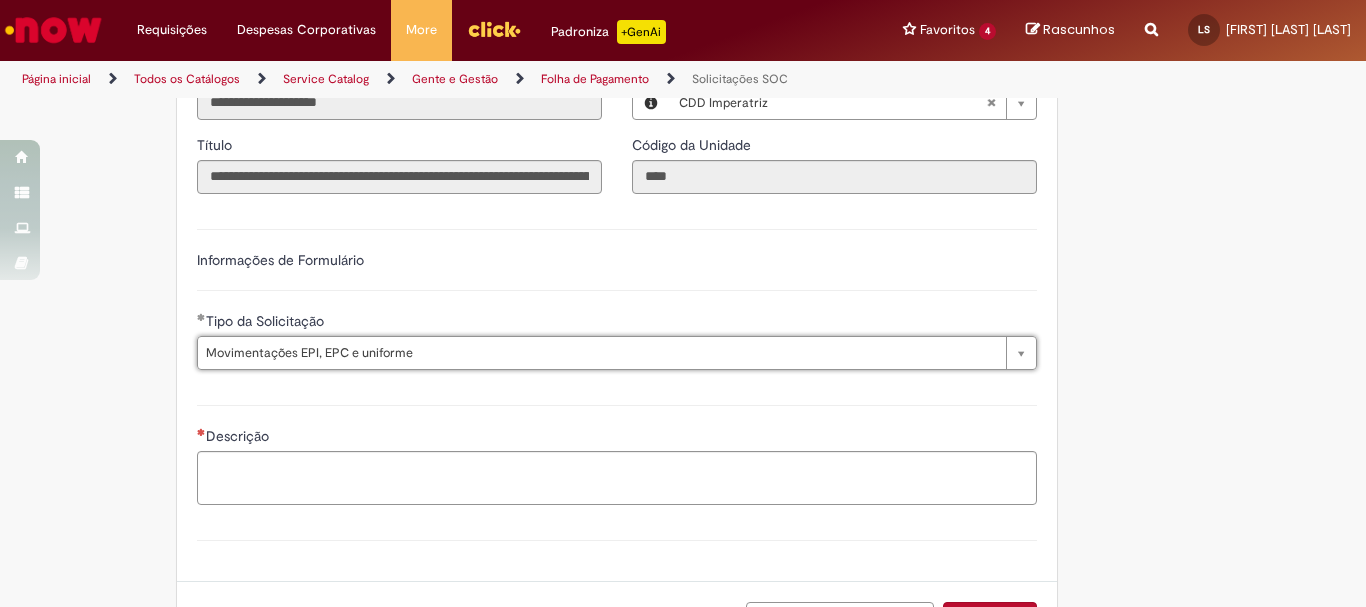 scroll, scrollTop: 0, scrollLeft: 0, axis: both 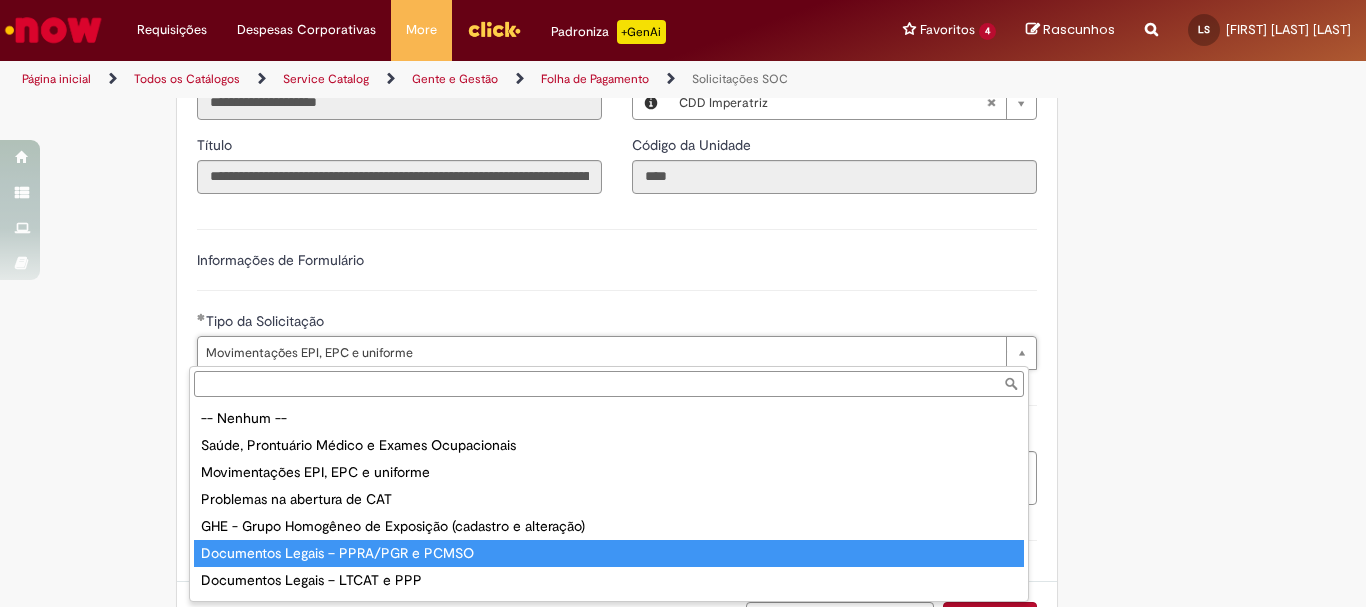 type on "**********" 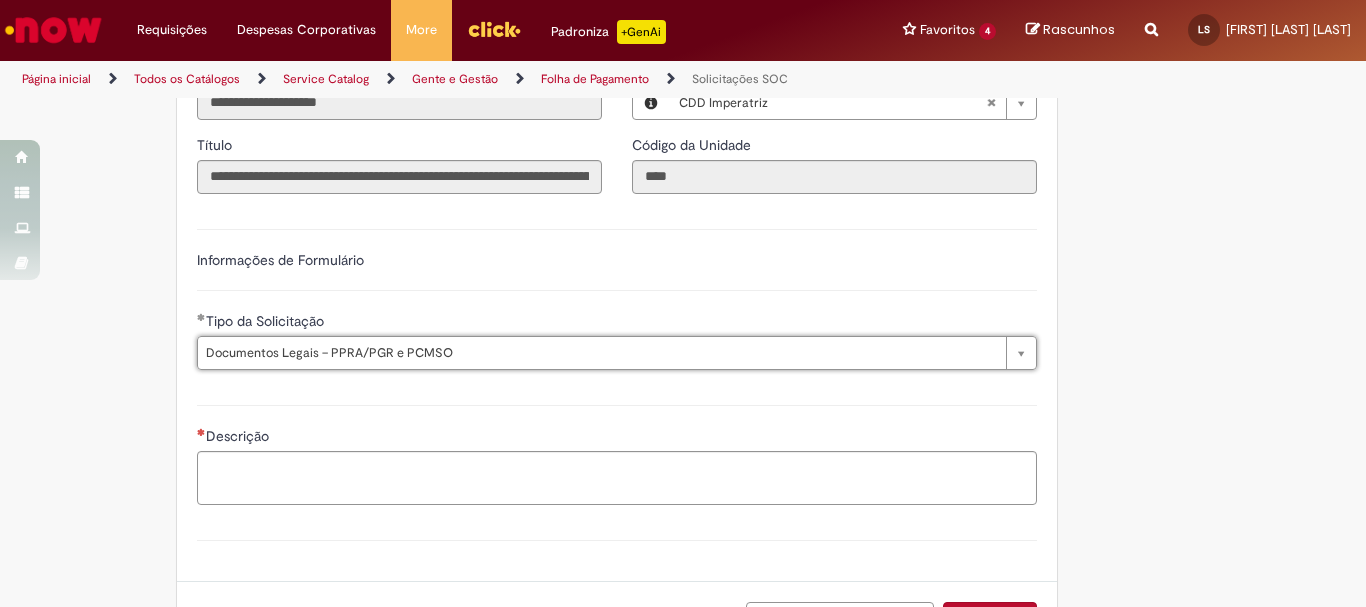 scroll, scrollTop: 0, scrollLeft: 226, axis: horizontal 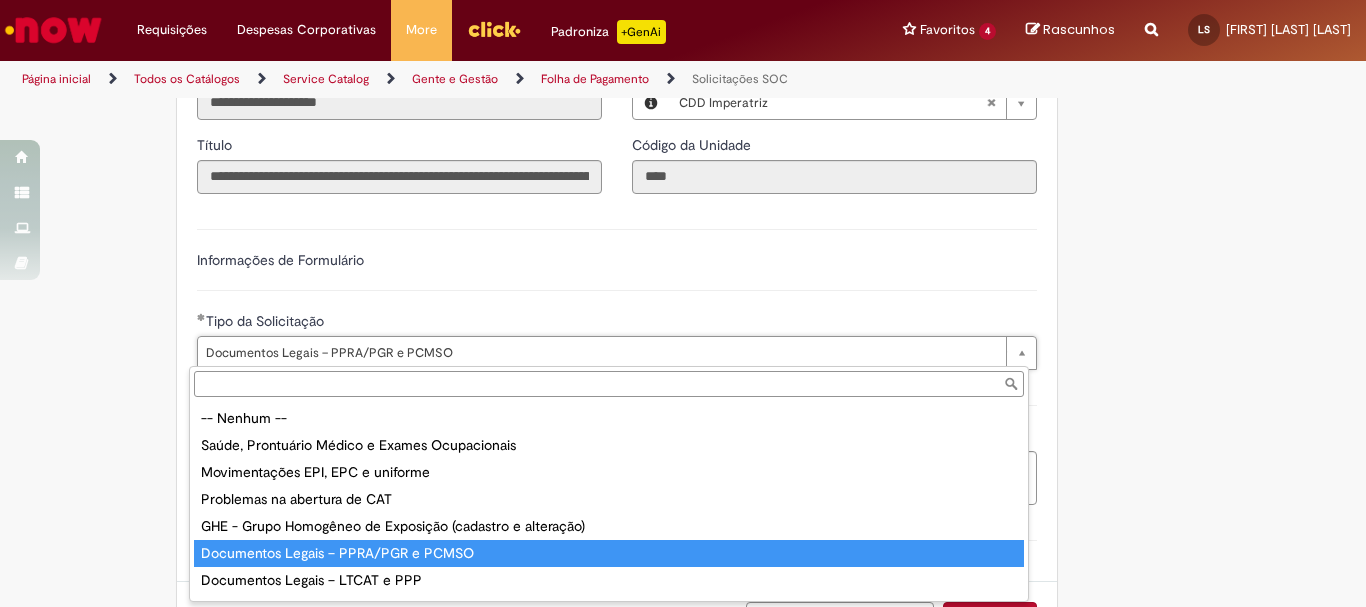 drag, startPoint x: 371, startPoint y: 362, endPoint x: 353, endPoint y: 373, distance: 21.095022 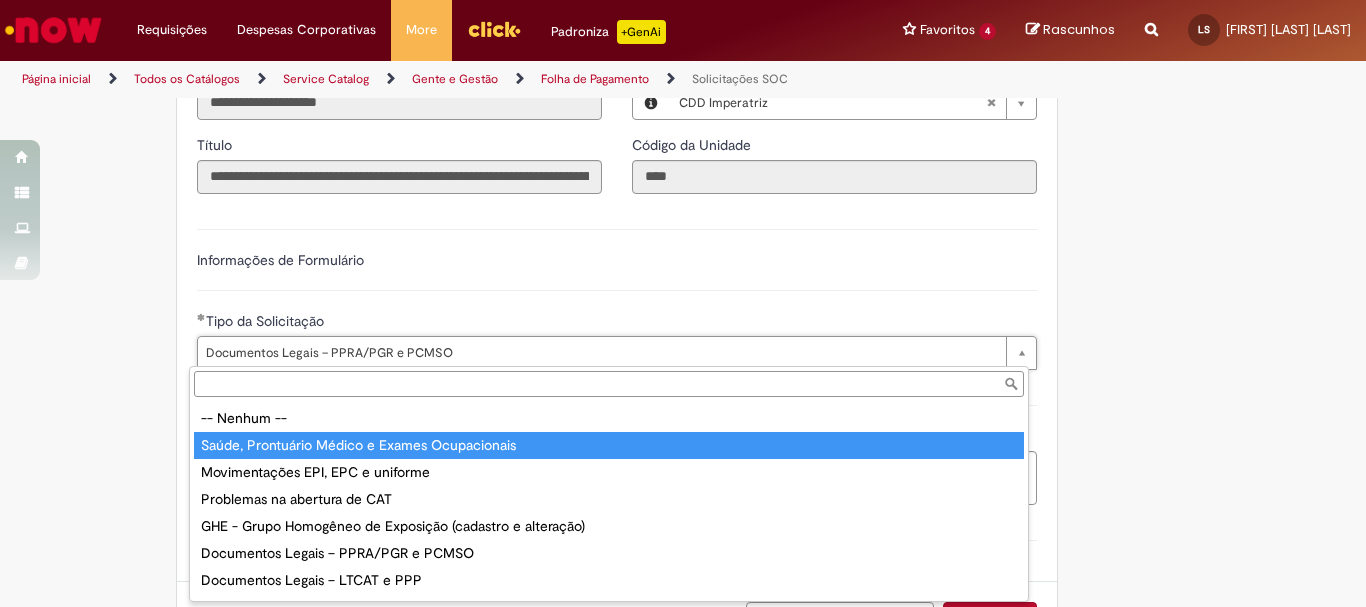 type on "**********" 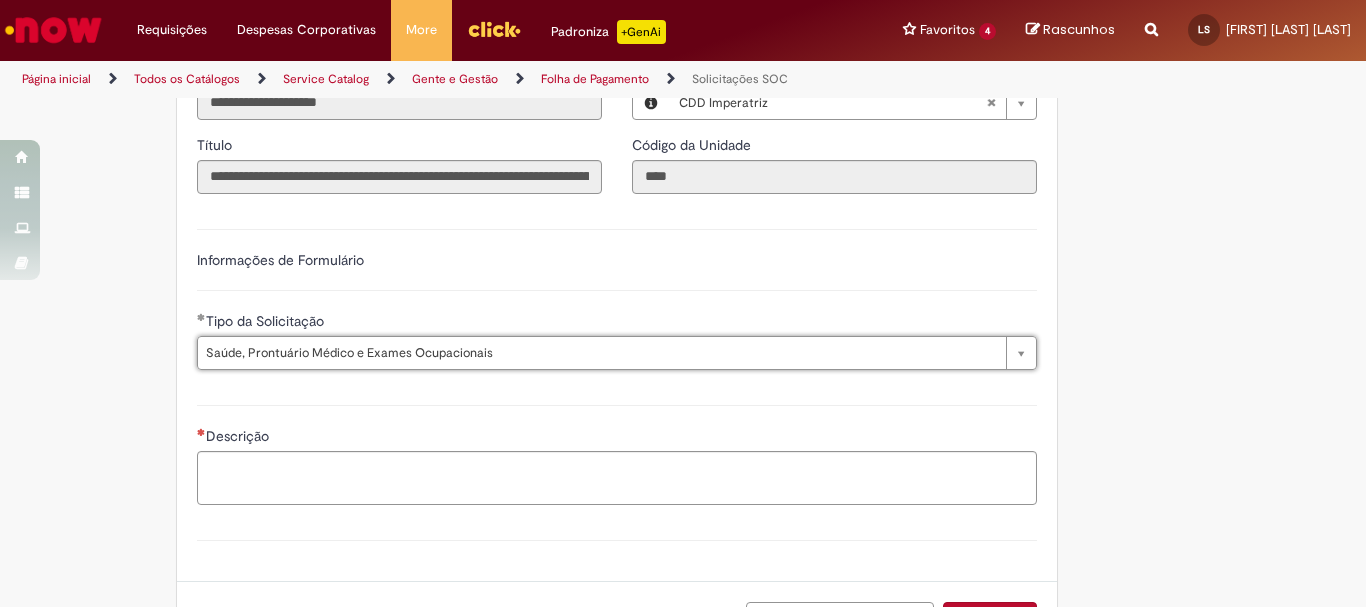 scroll, scrollTop: 0, scrollLeft: 270, axis: horizontal 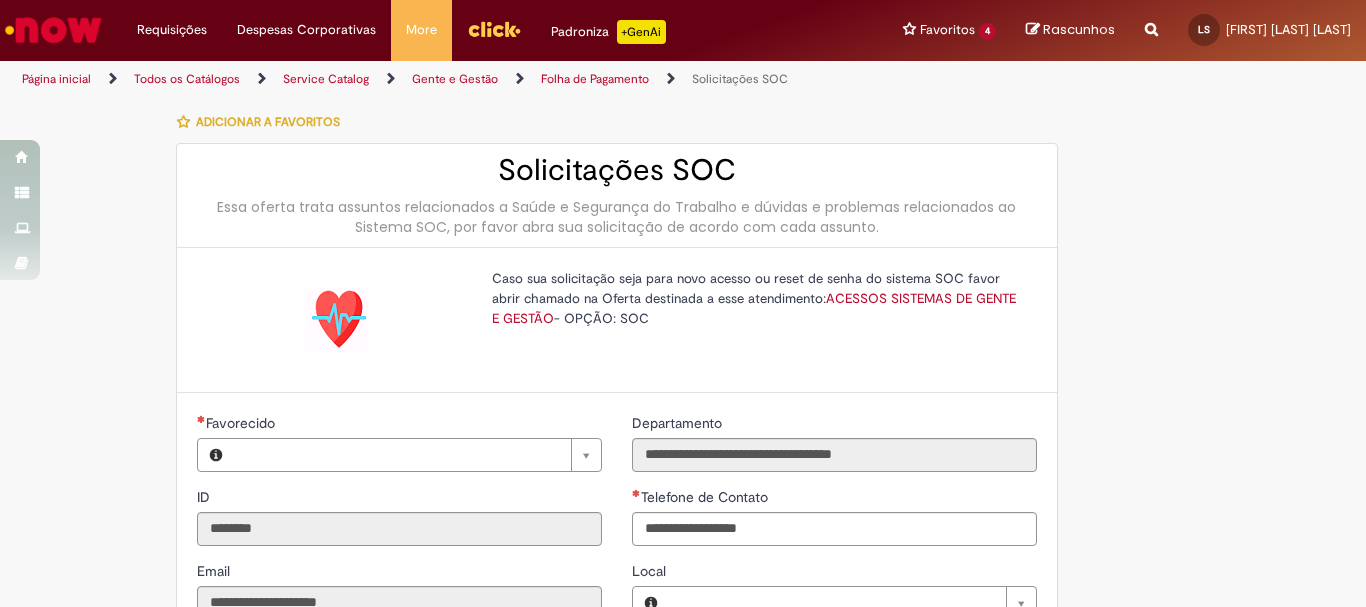 type on "**********" 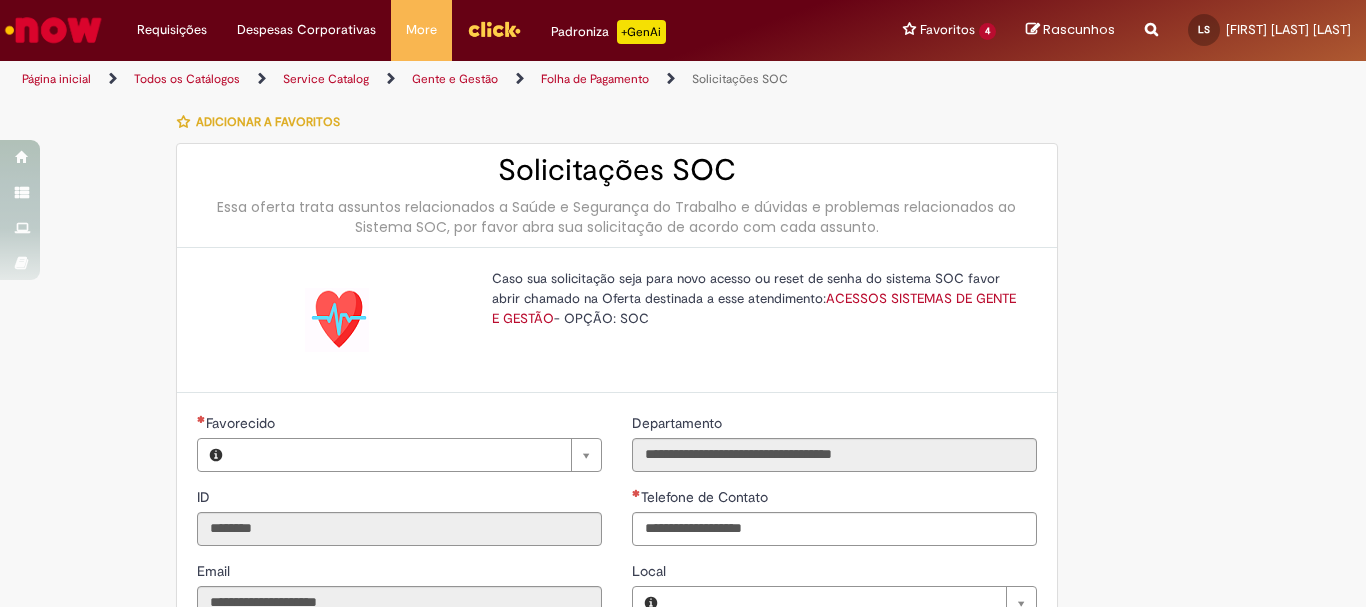 type on "**********" 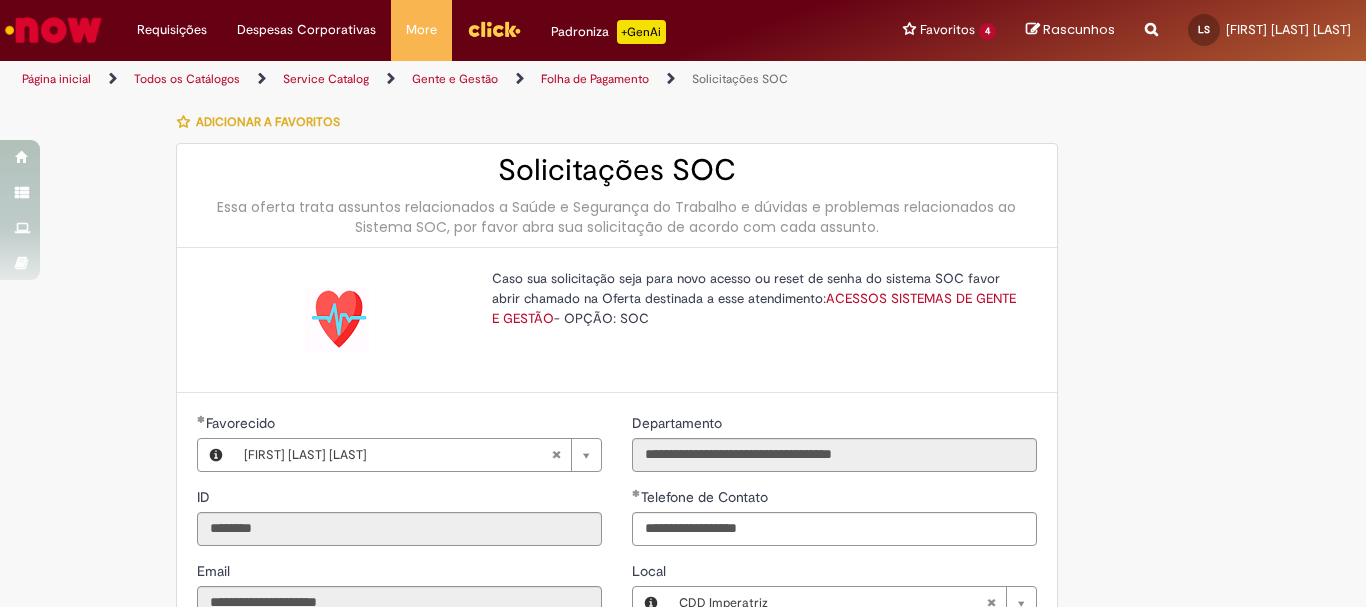 type on "**********" 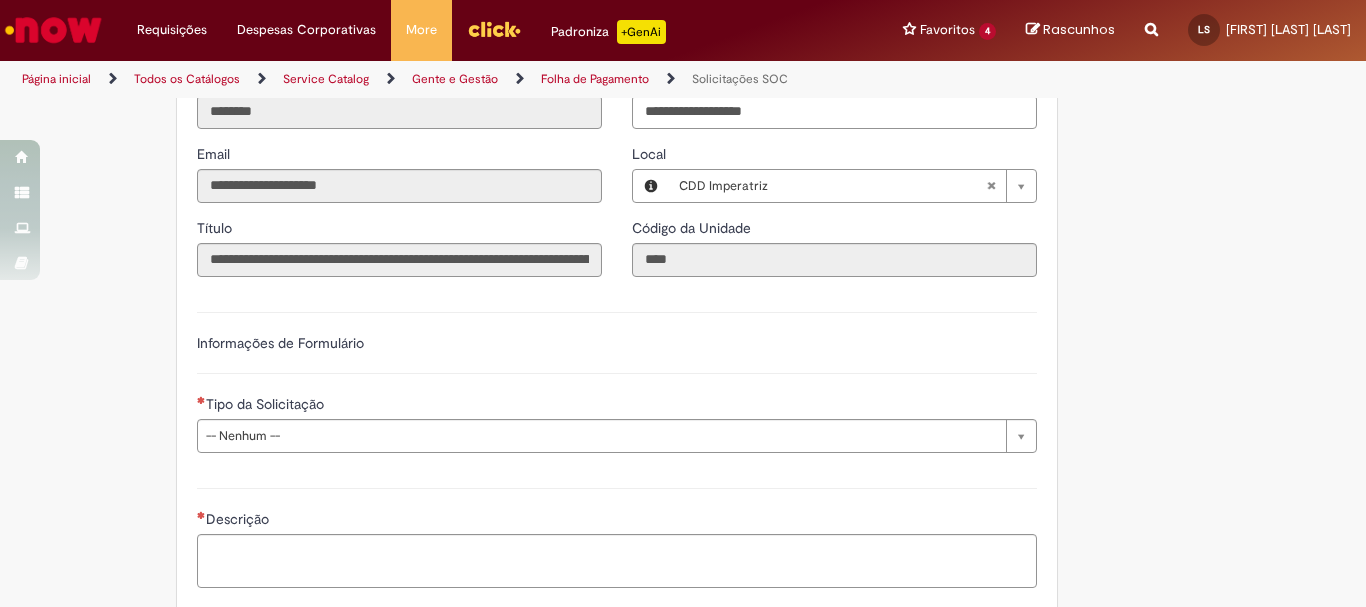 scroll, scrollTop: 583, scrollLeft: 0, axis: vertical 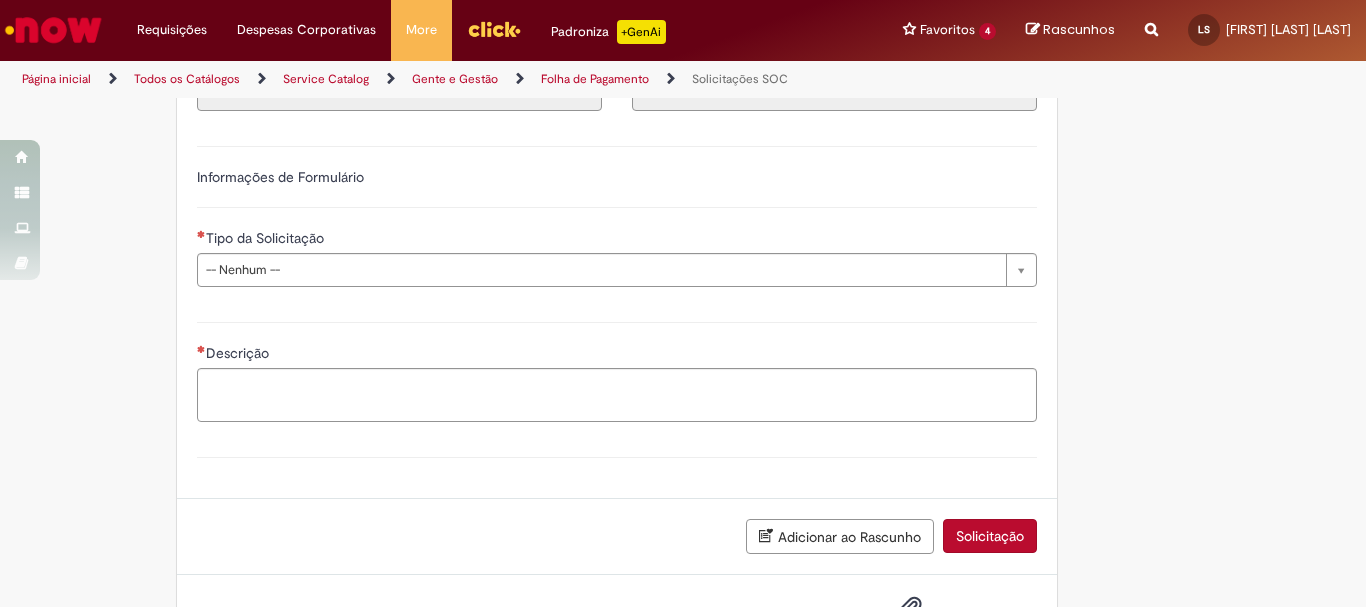 click on "Tipo da Solicitação" at bounding box center [617, 240] 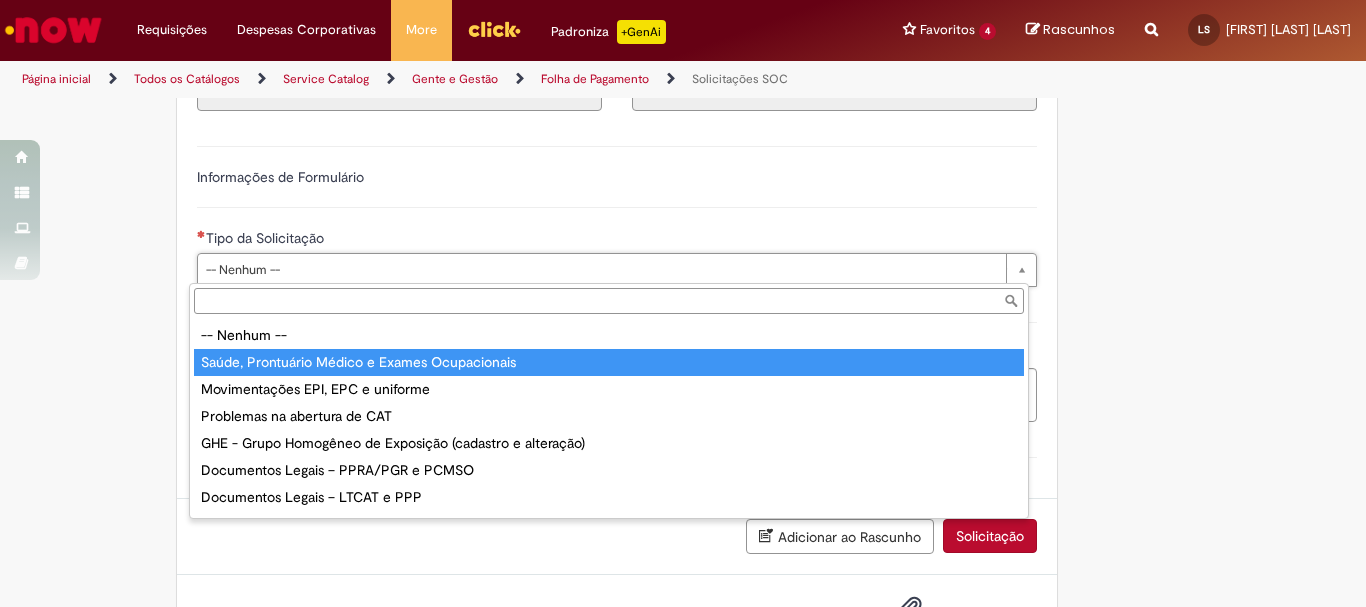 type on "**********" 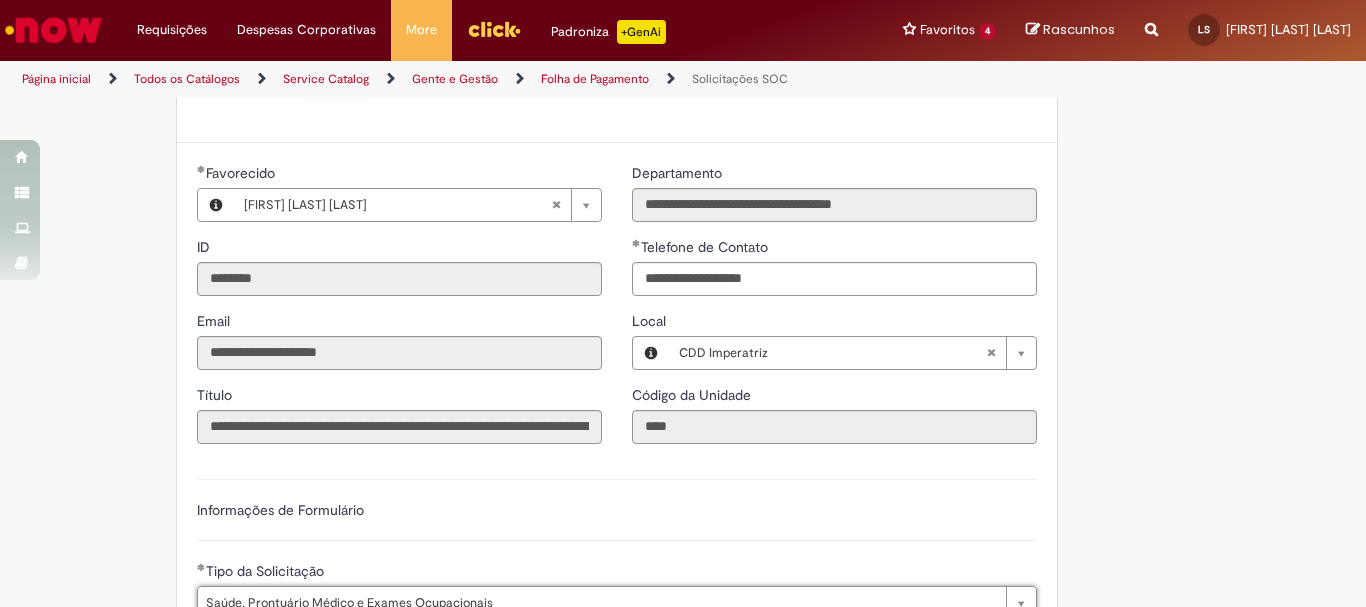 scroll, scrollTop: 0, scrollLeft: 0, axis: both 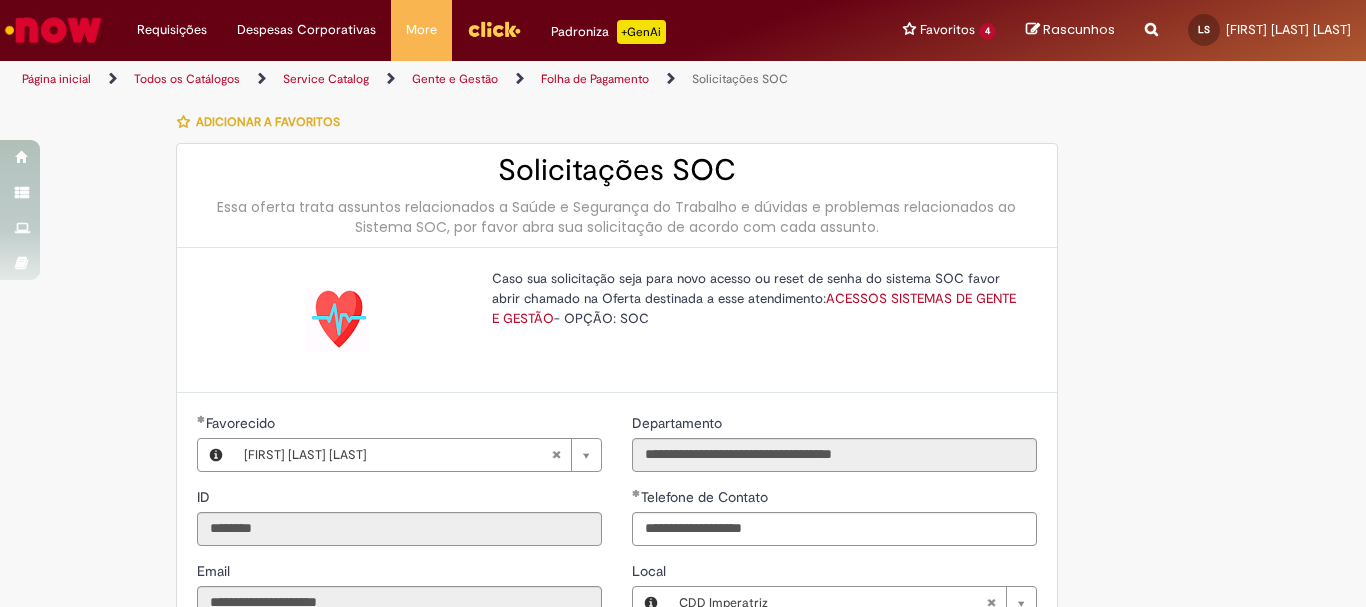click on "Solicitações SOC" at bounding box center [617, 170] 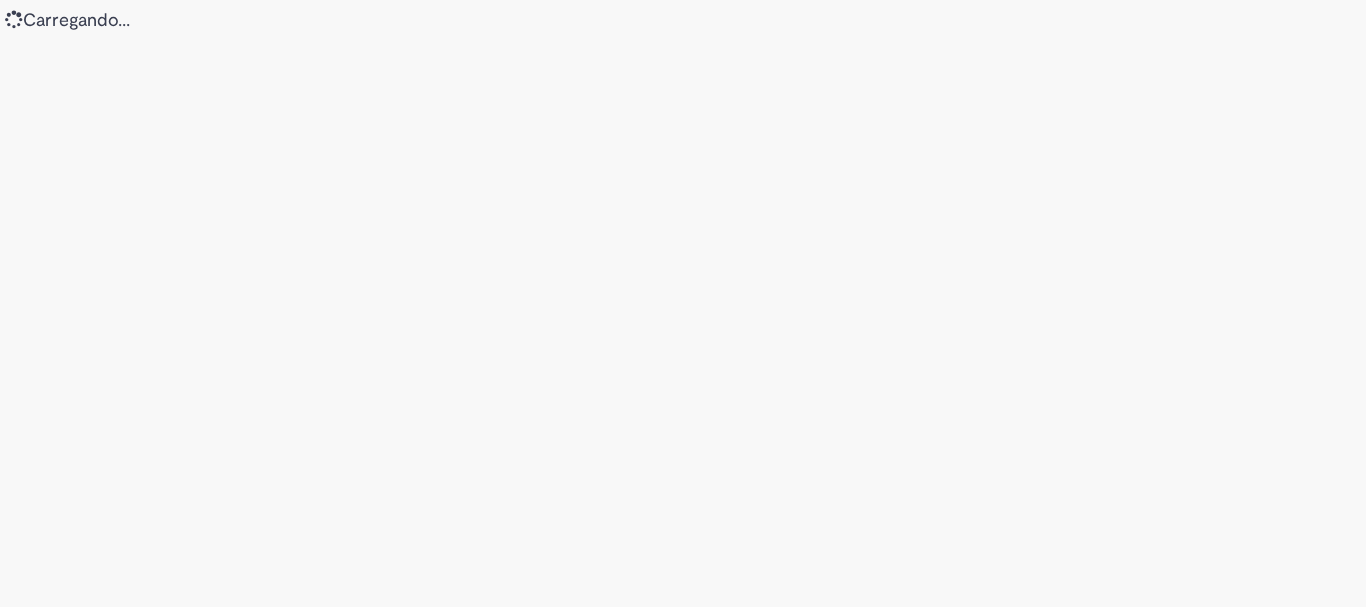 scroll, scrollTop: 0, scrollLeft: 0, axis: both 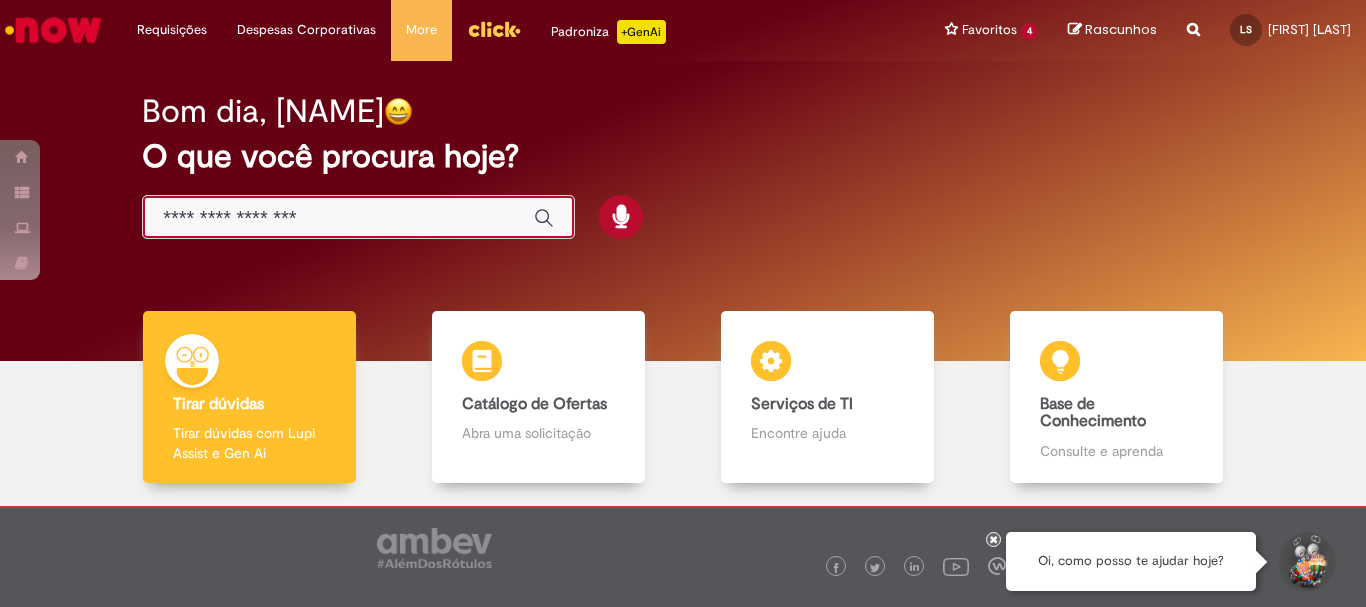 click at bounding box center [338, 218] 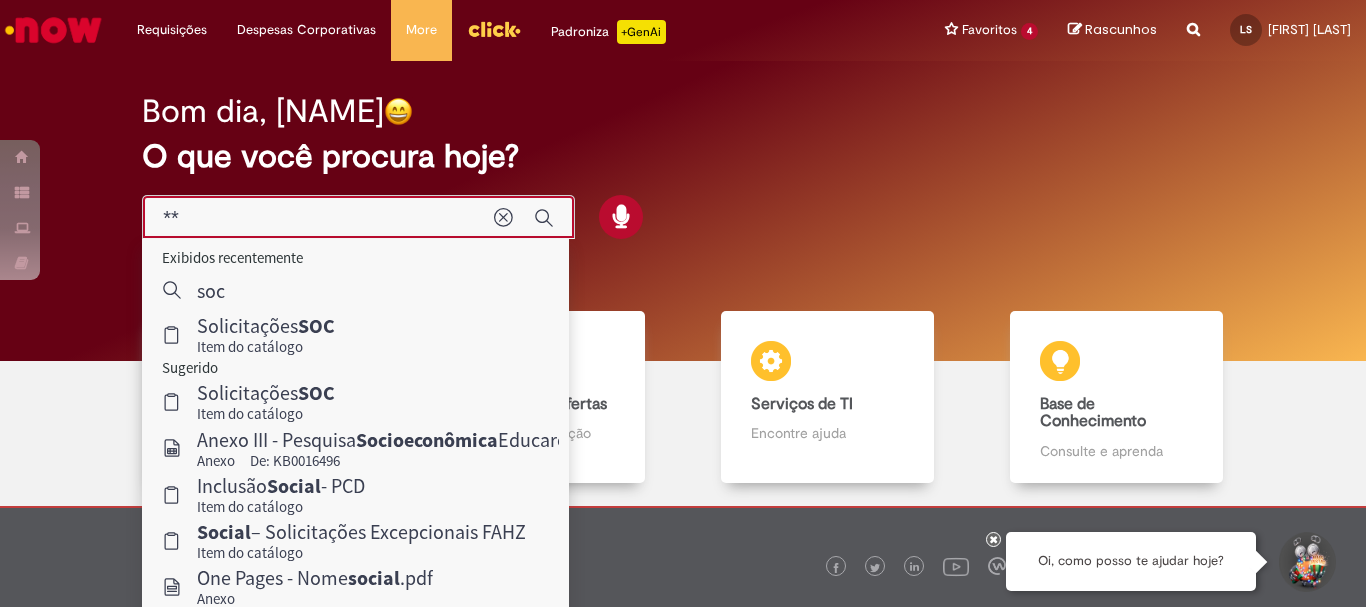 type on "*" 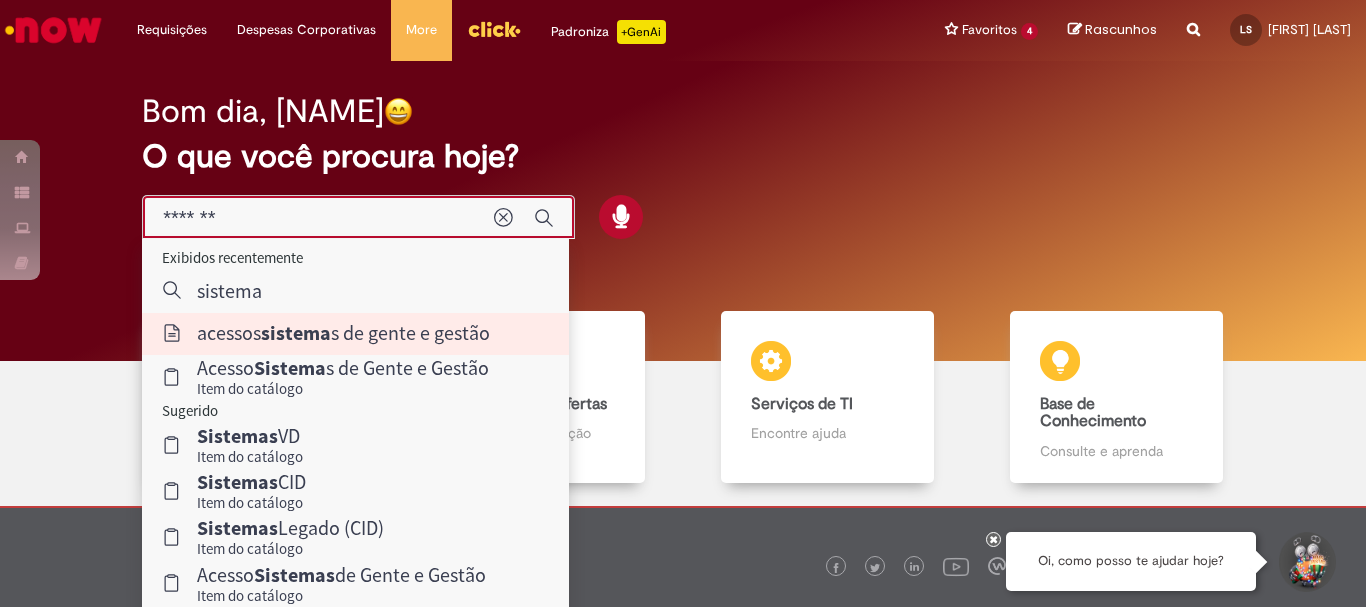 type on "**********" 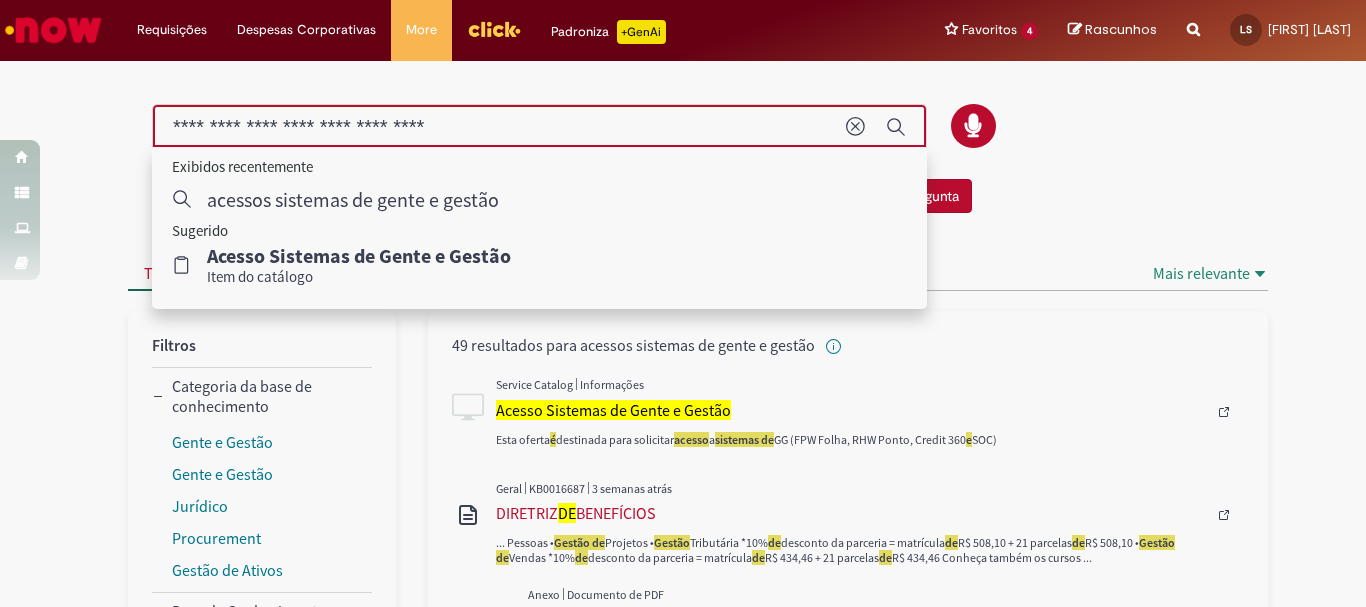 drag, startPoint x: 350, startPoint y: 126, endPoint x: 165, endPoint y: 106, distance: 186.07794 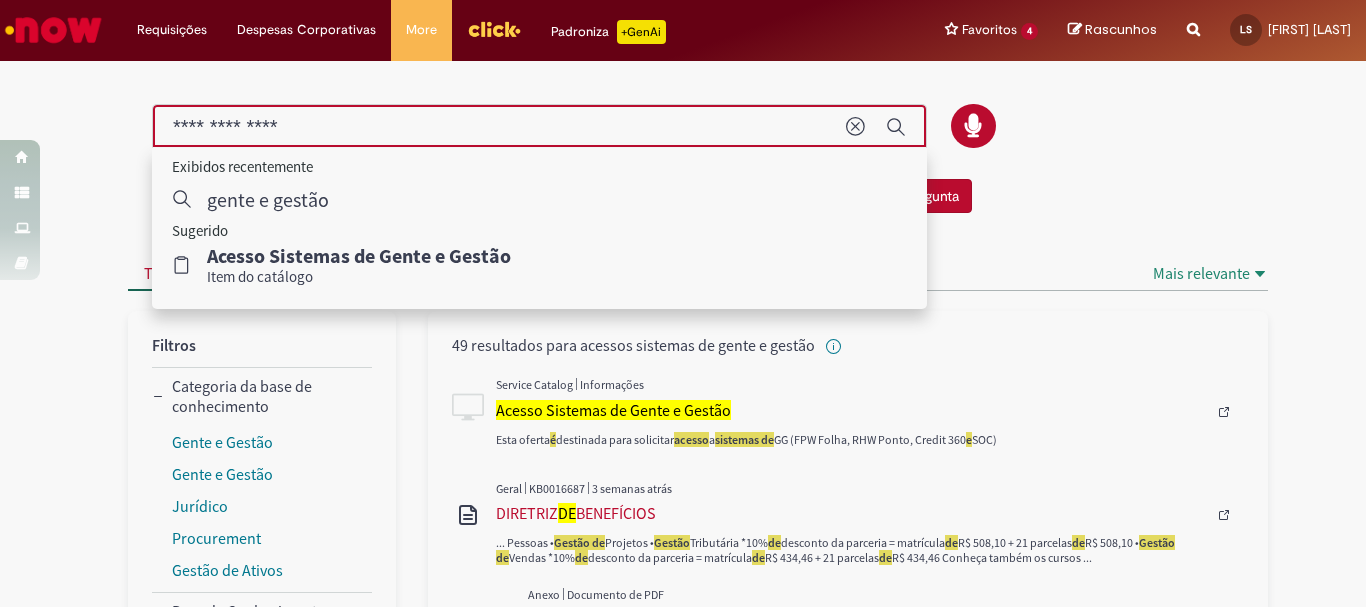 type on "**********" 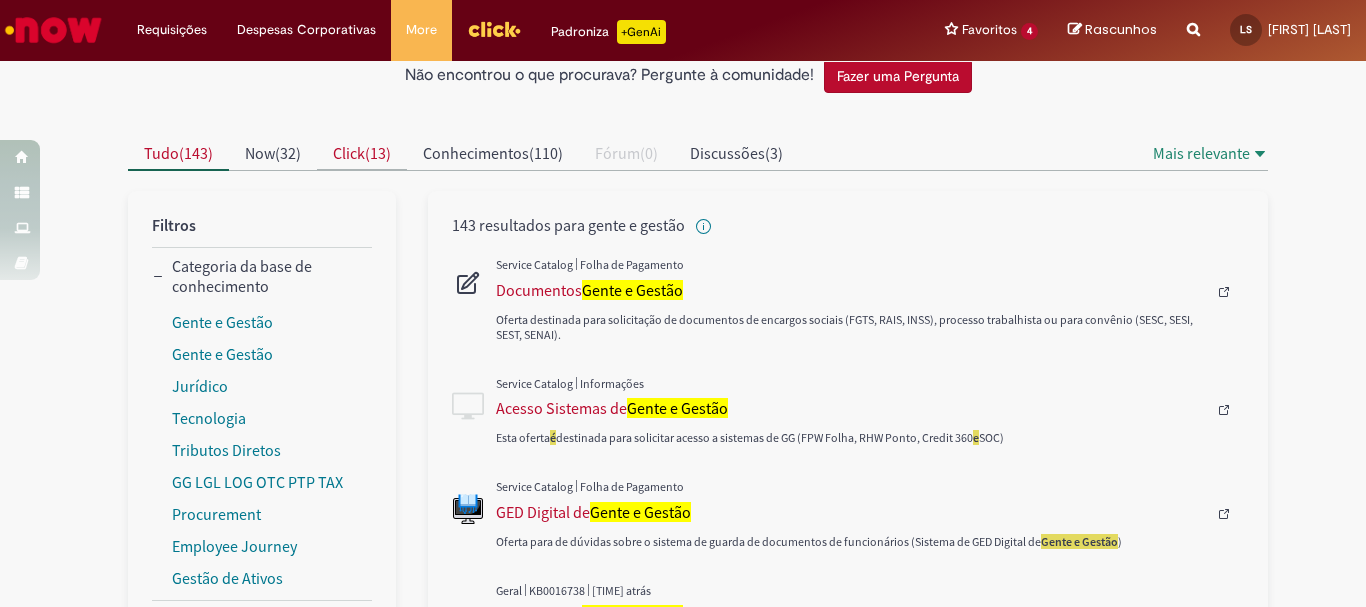 scroll, scrollTop: 0, scrollLeft: 0, axis: both 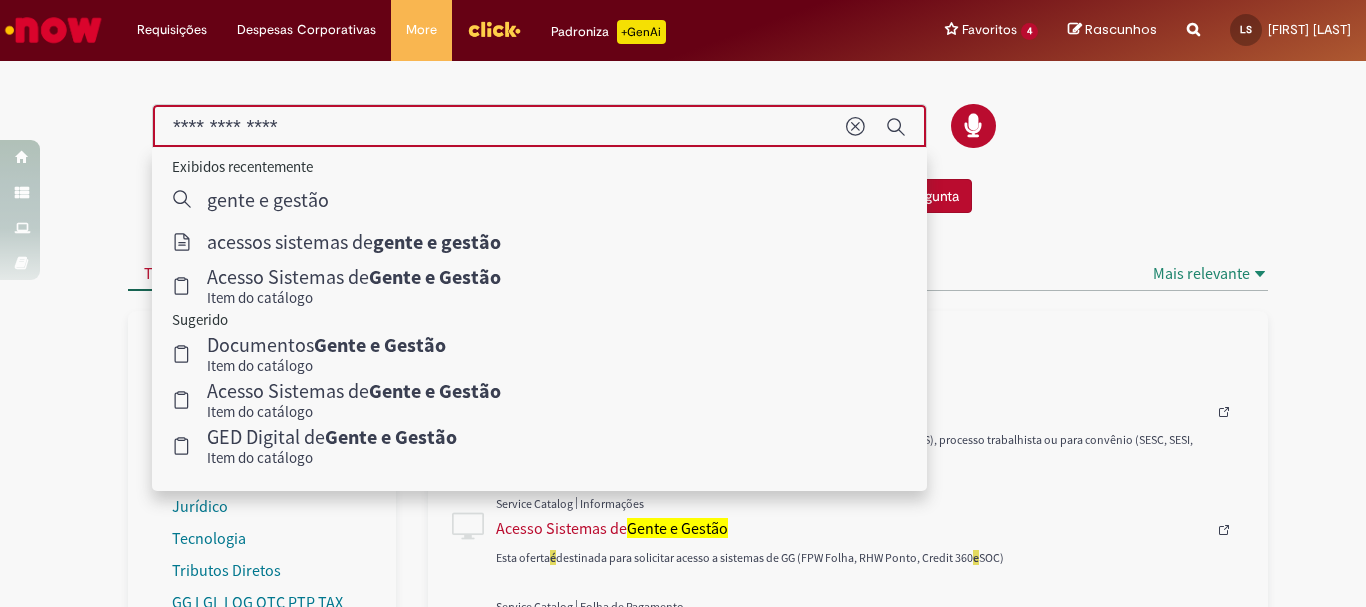 drag, startPoint x: 423, startPoint y: 138, endPoint x: 73, endPoint y: 136, distance: 350.0057 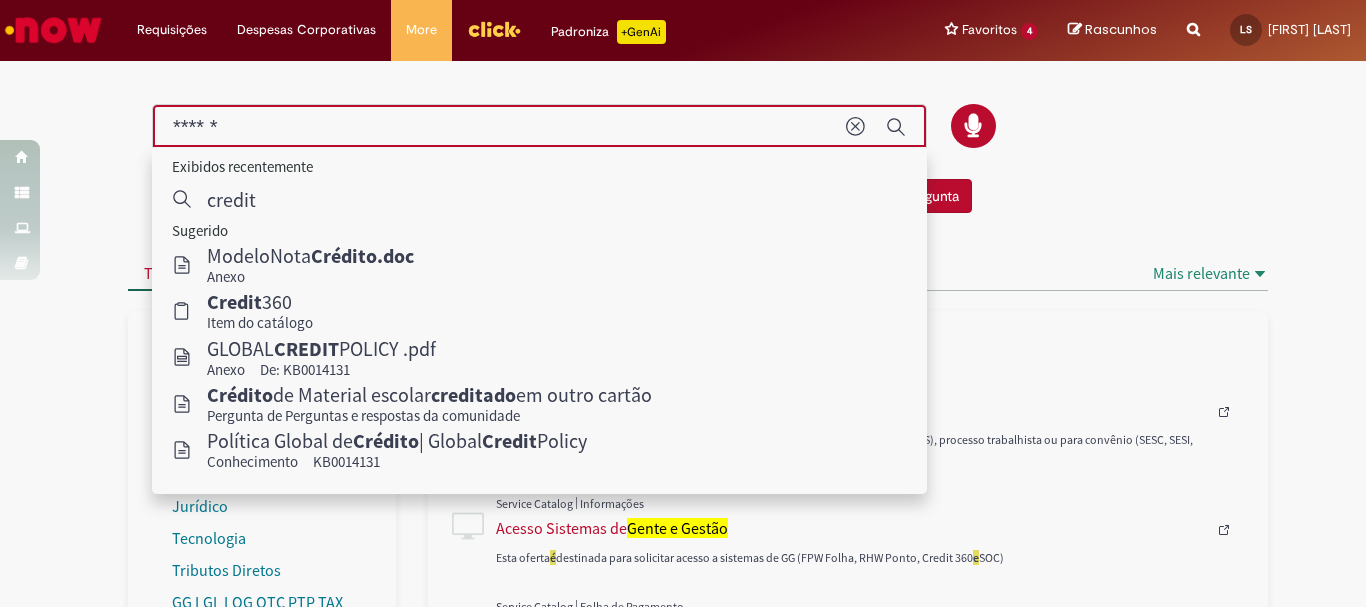 type on "******" 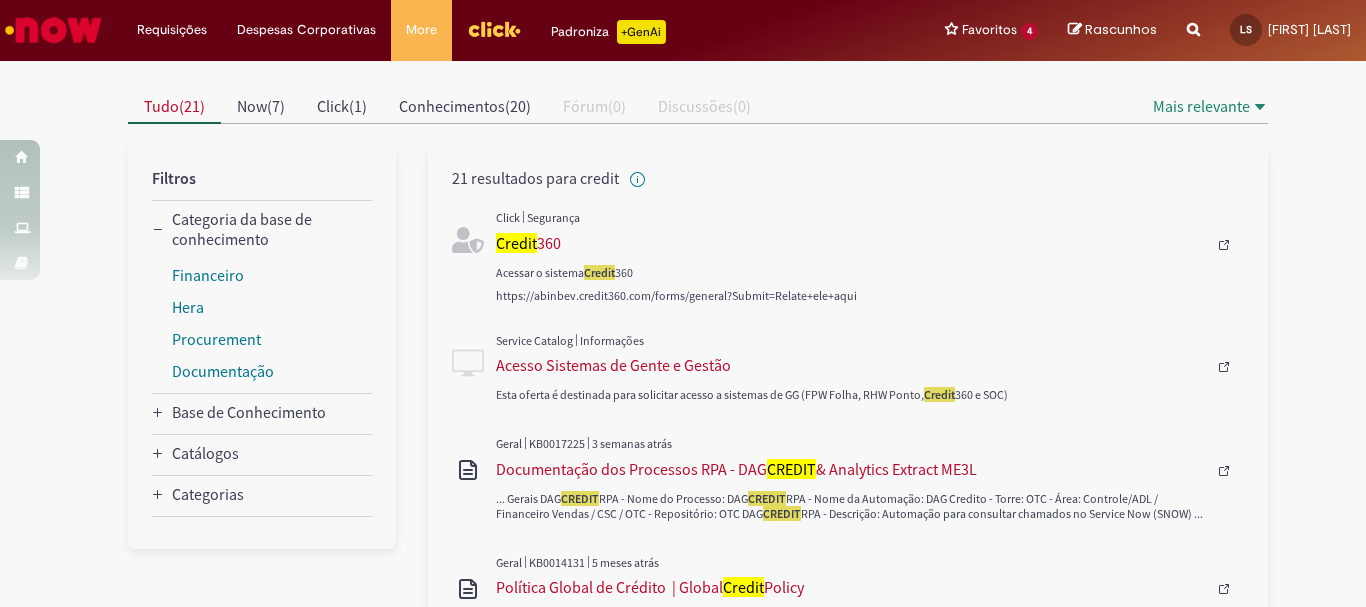 scroll, scrollTop: 333, scrollLeft: 0, axis: vertical 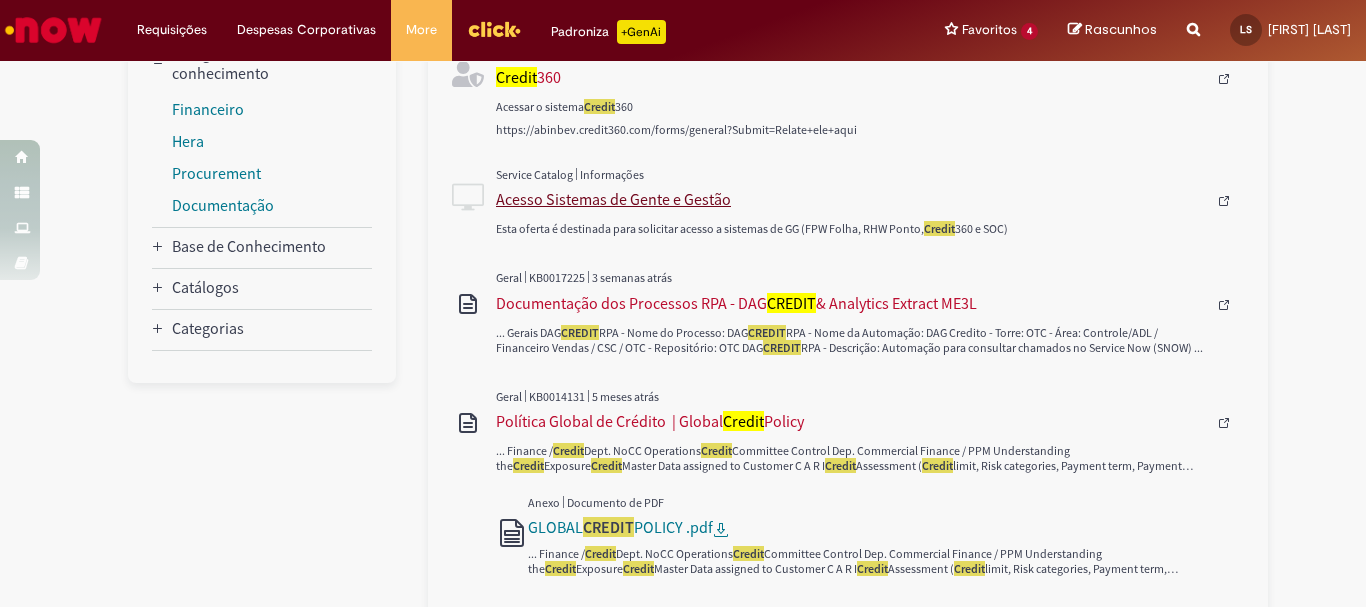click on "Acesso Sistemas de Gente e Gestão" at bounding box center (851, 199) 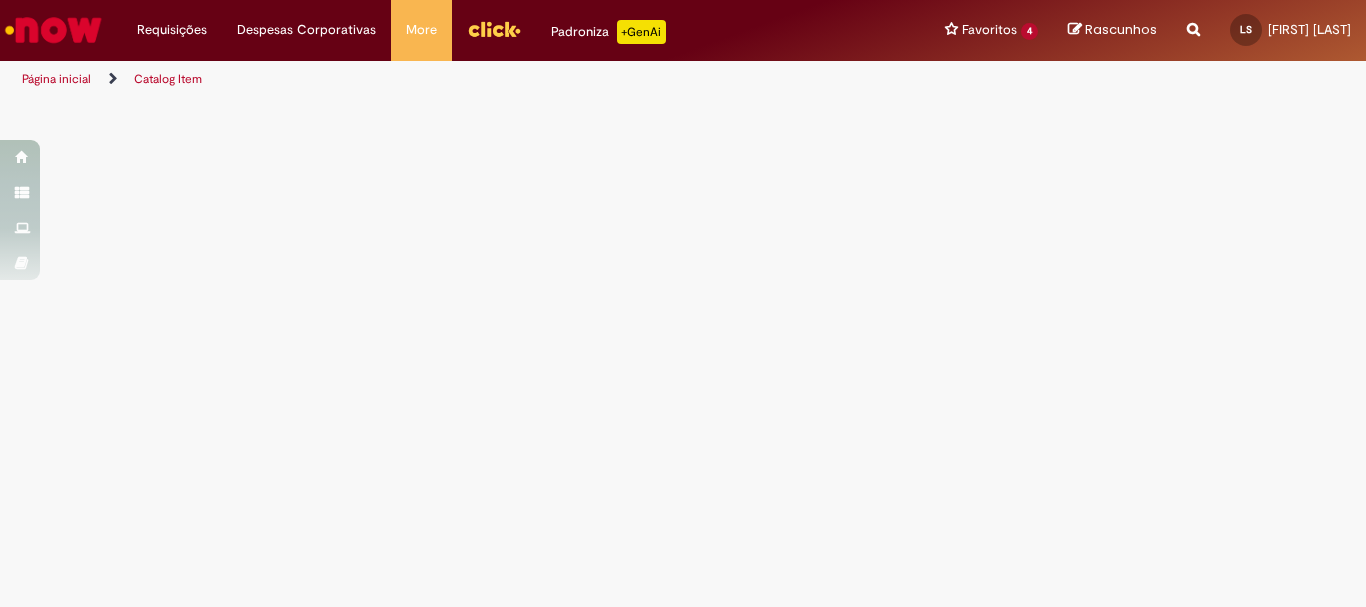 scroll, scrollTop: 0, scrollLeft: 0, axis: both 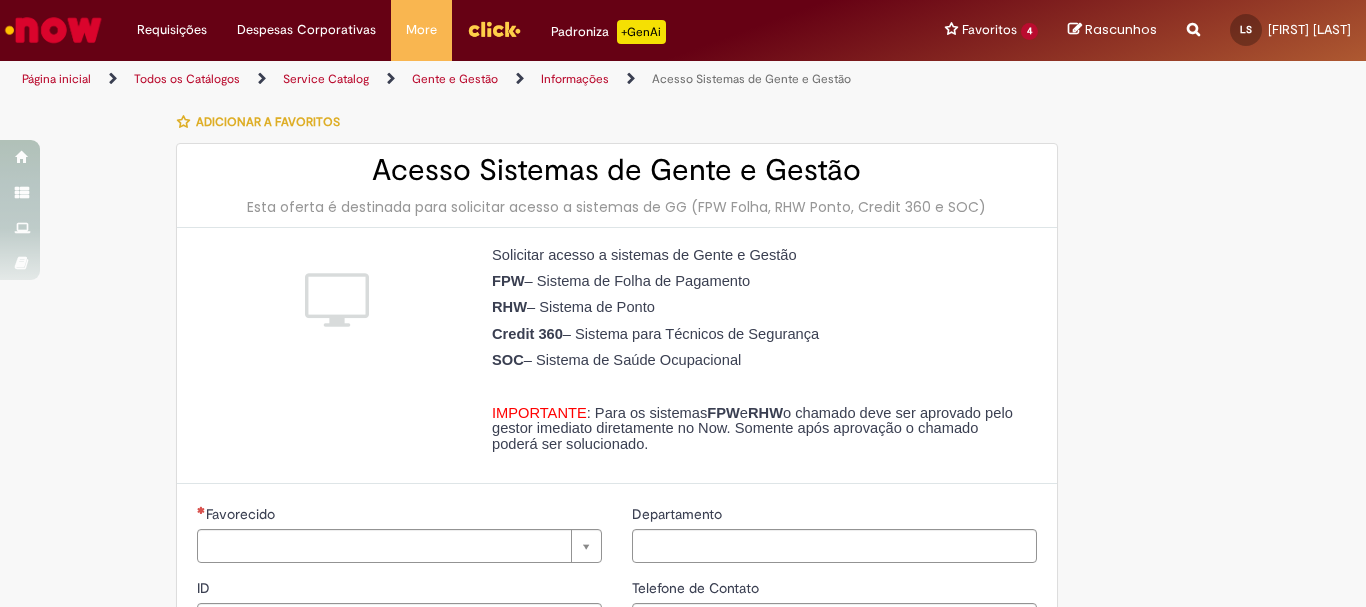 type on "********" 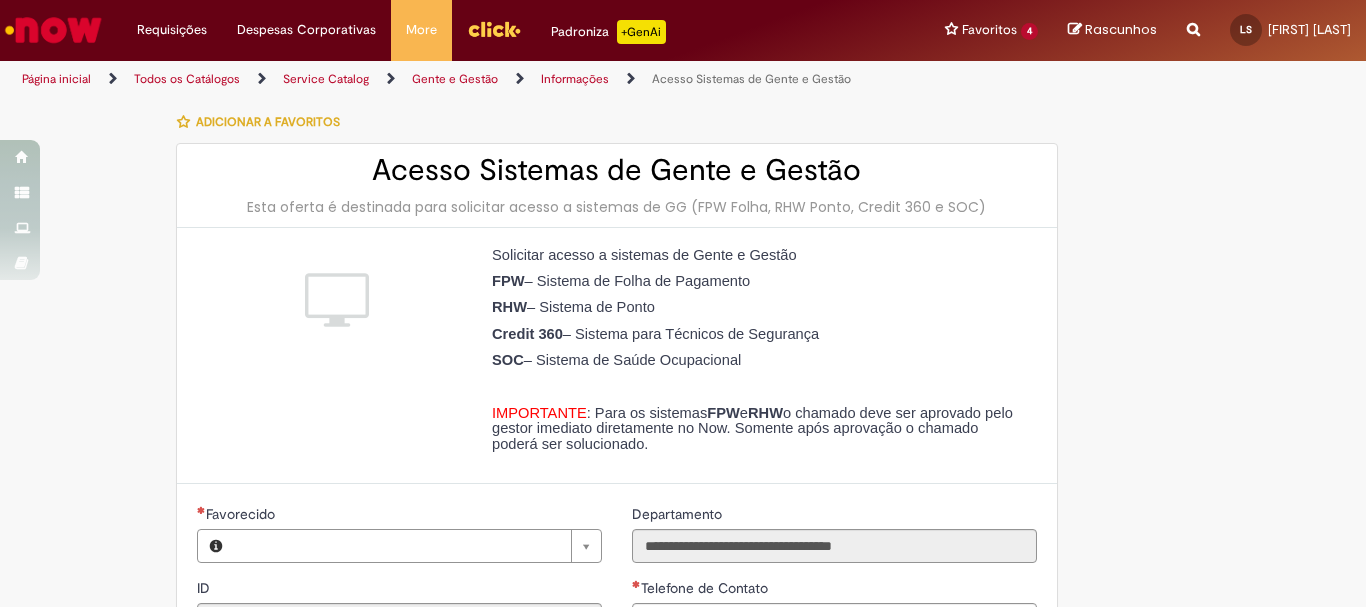 type on "**********" 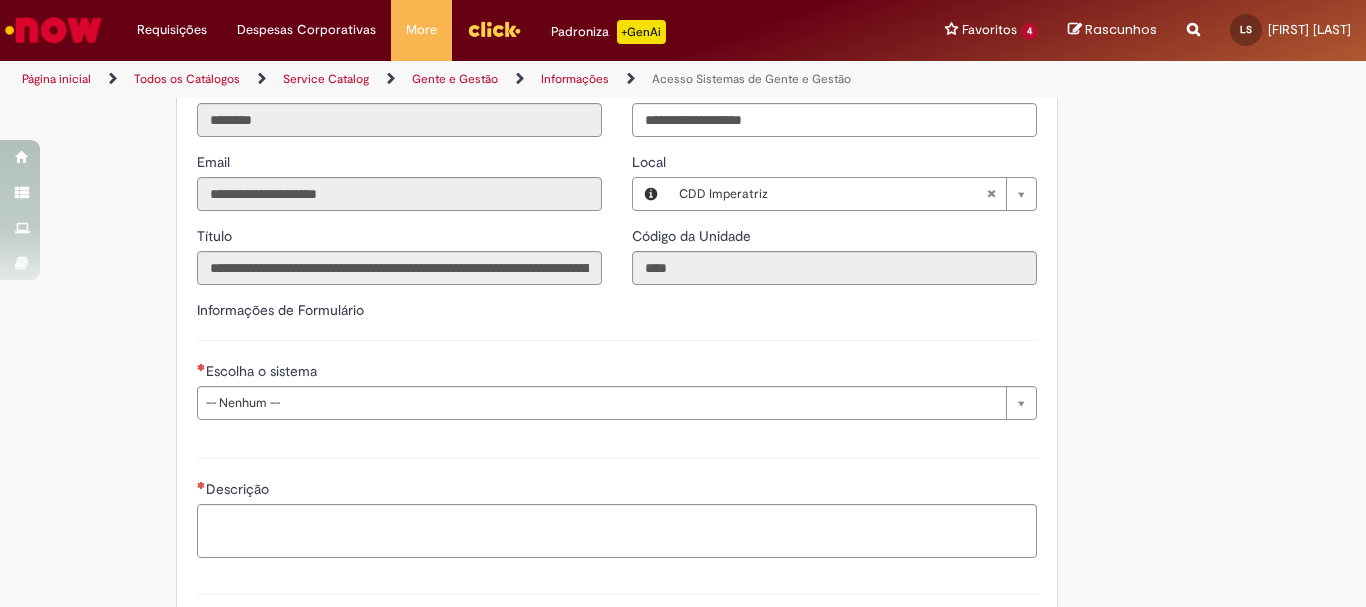 scroll, scrollTop: 583, scrollLeft: 0, axis: vertical 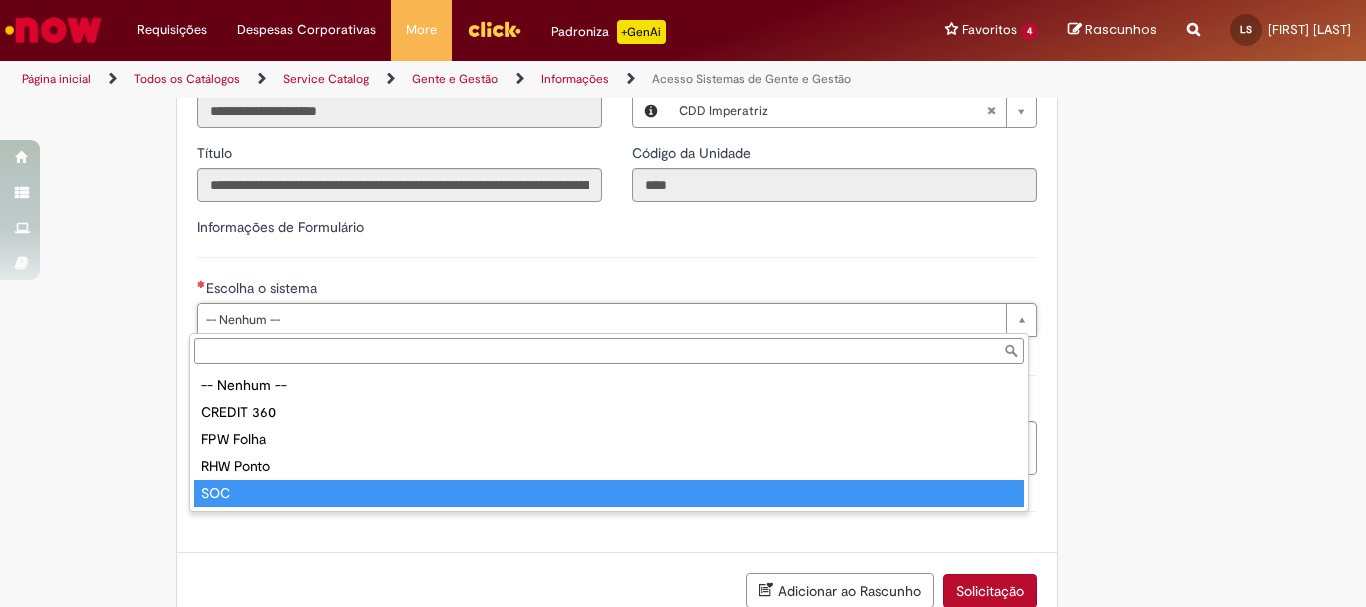 type on "***" 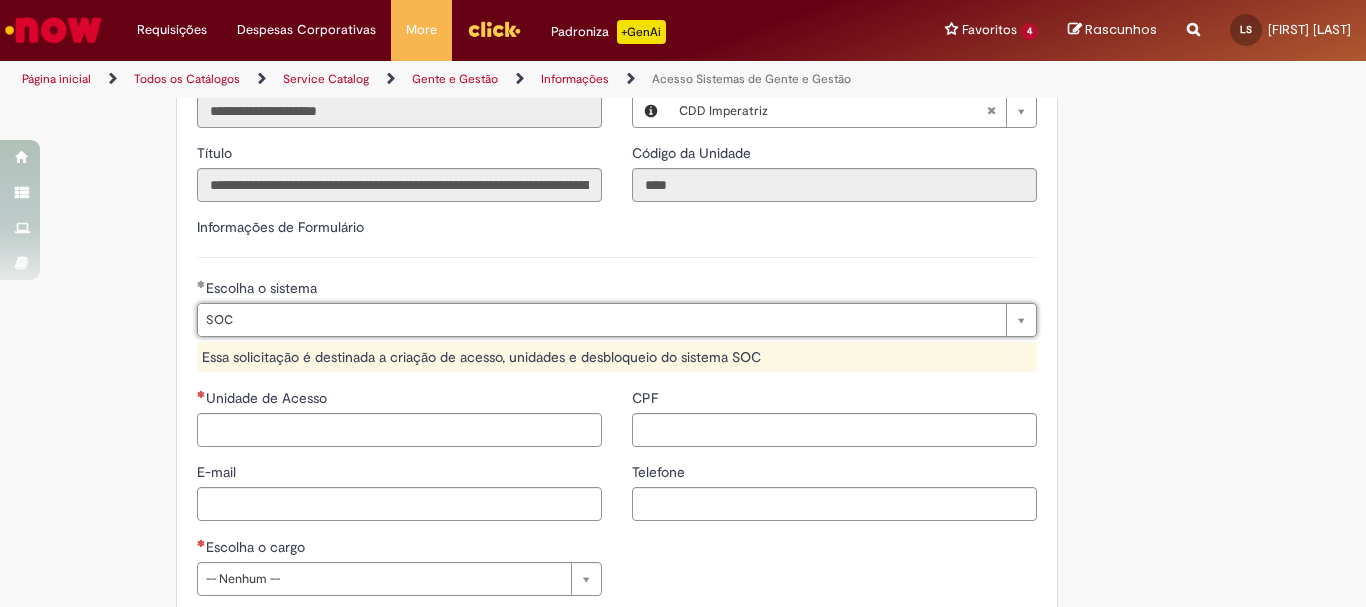 scroll, scrollTop: 667, scrollLeft: 0, axis: vertical 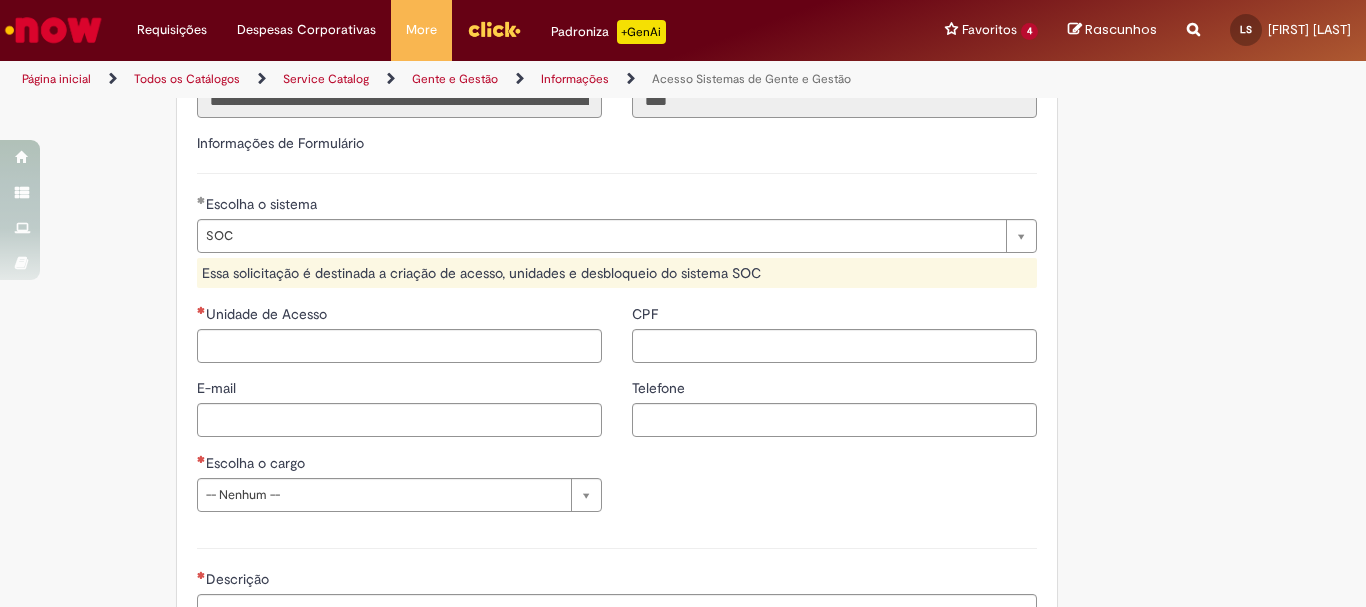 click on "**********" at bounding box center [683, 282] 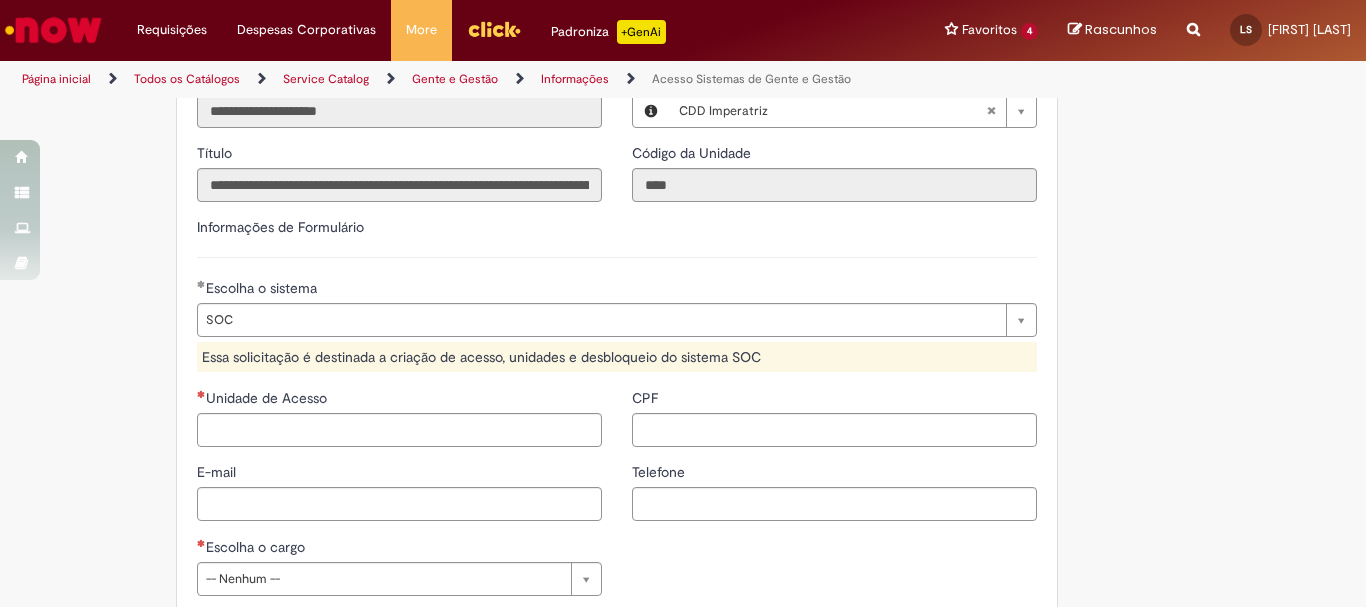scroll, scrollTop: 750, scrollLeft: 0, axis: vertical 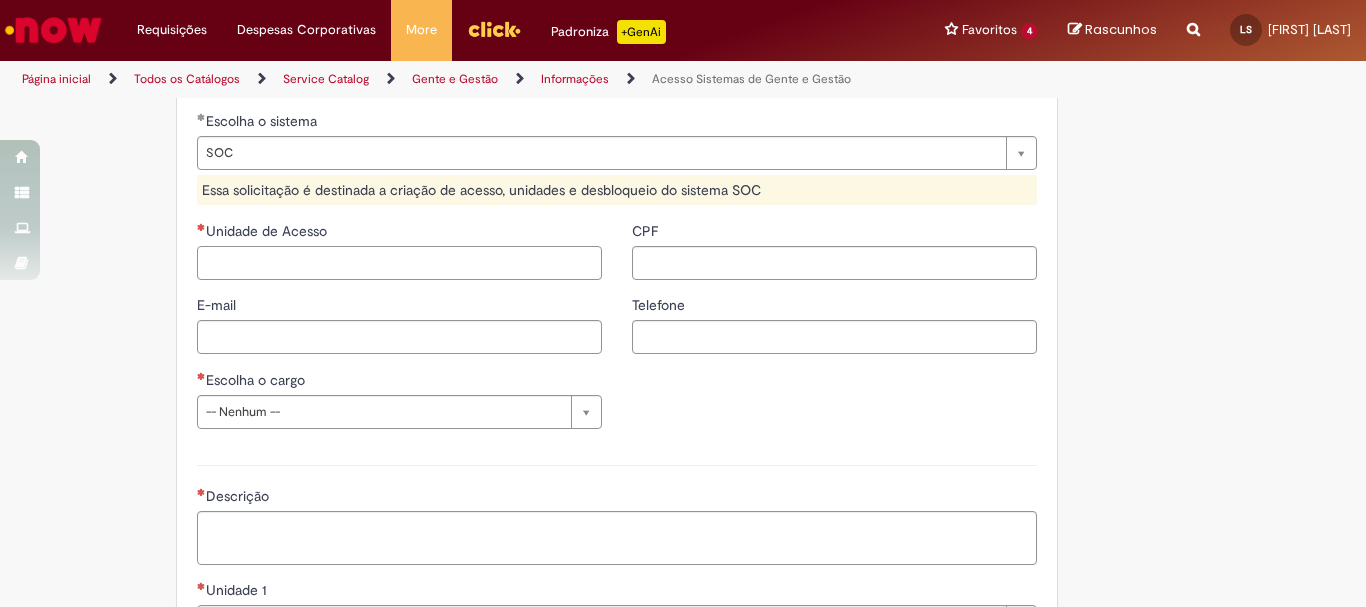 click on "Unidade de Acesso" at bounding box center (399, 263) 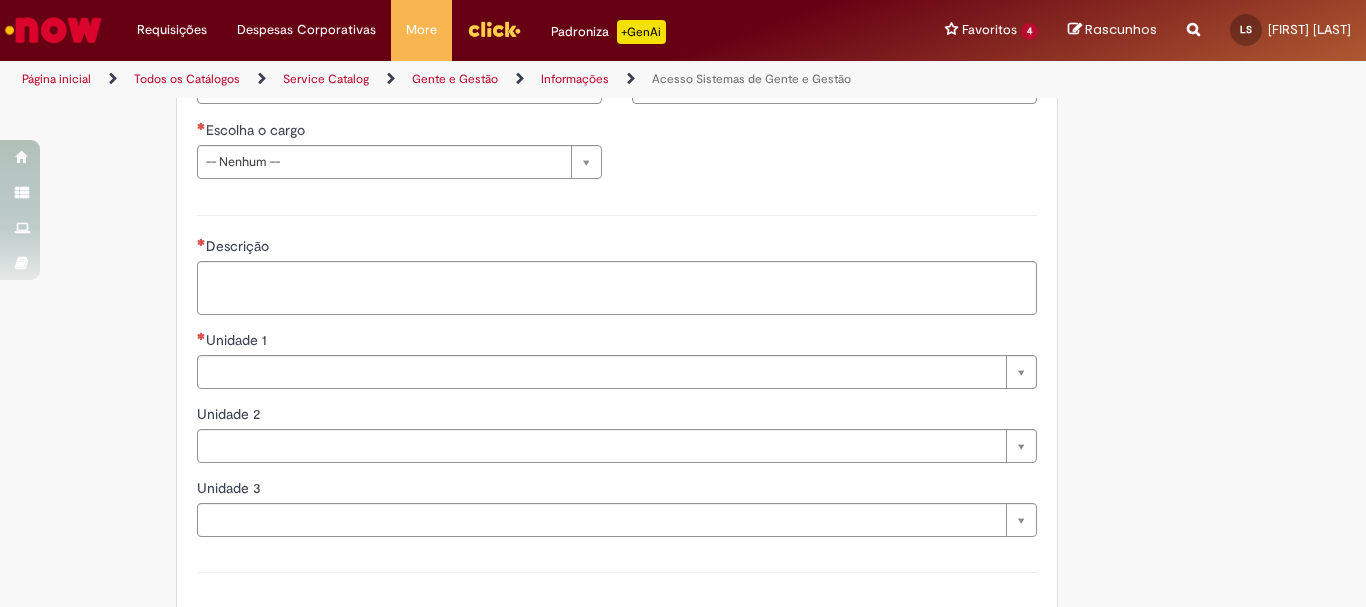 scroll, scrollTop: 833, scrollLeft: 0, axis: vertical 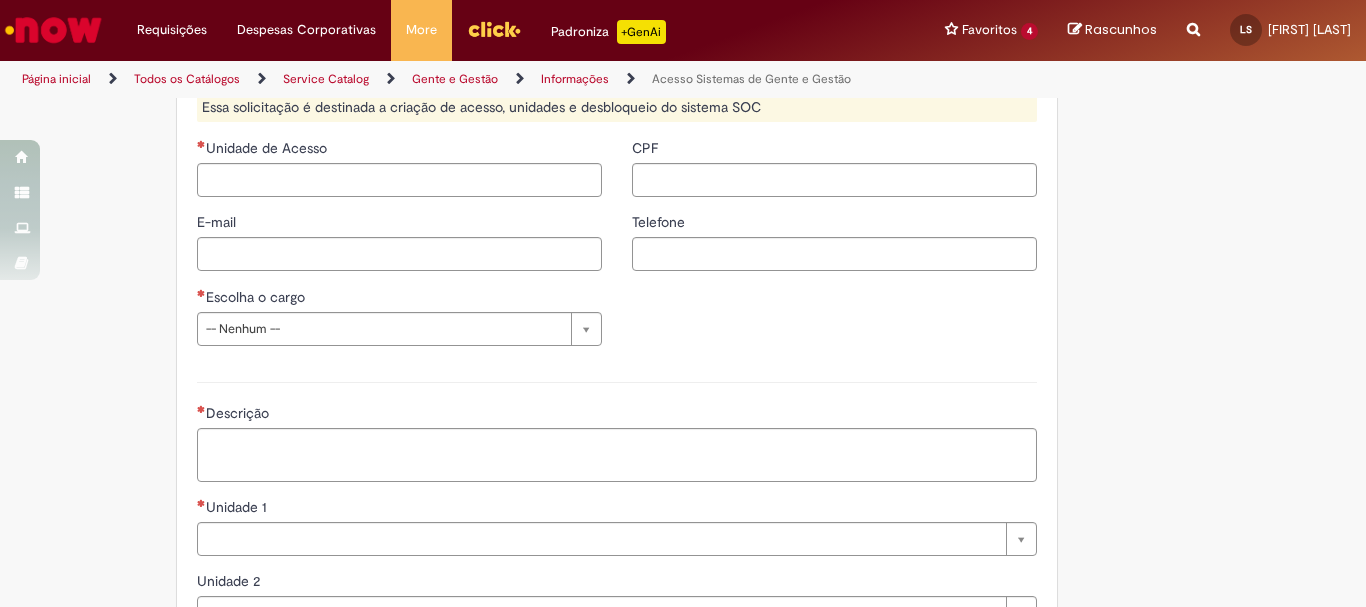 click at bounding box center [53, 30] 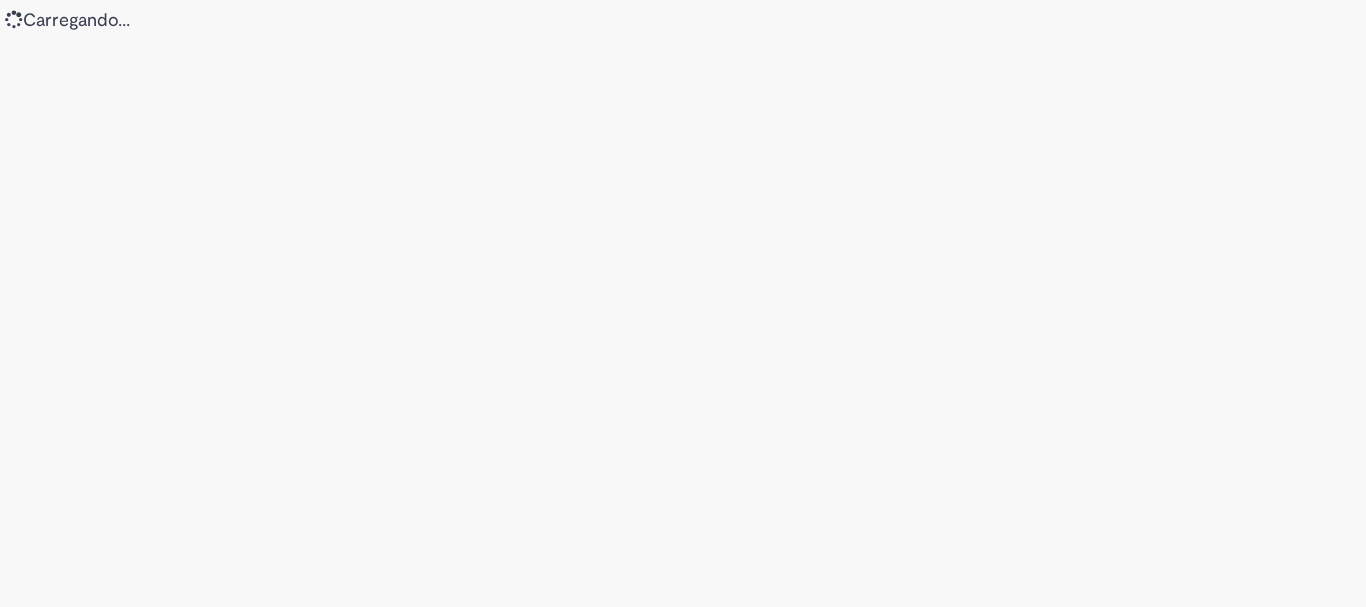 scroll, scrollTop: 0, scrollLeft: 0, axis: both 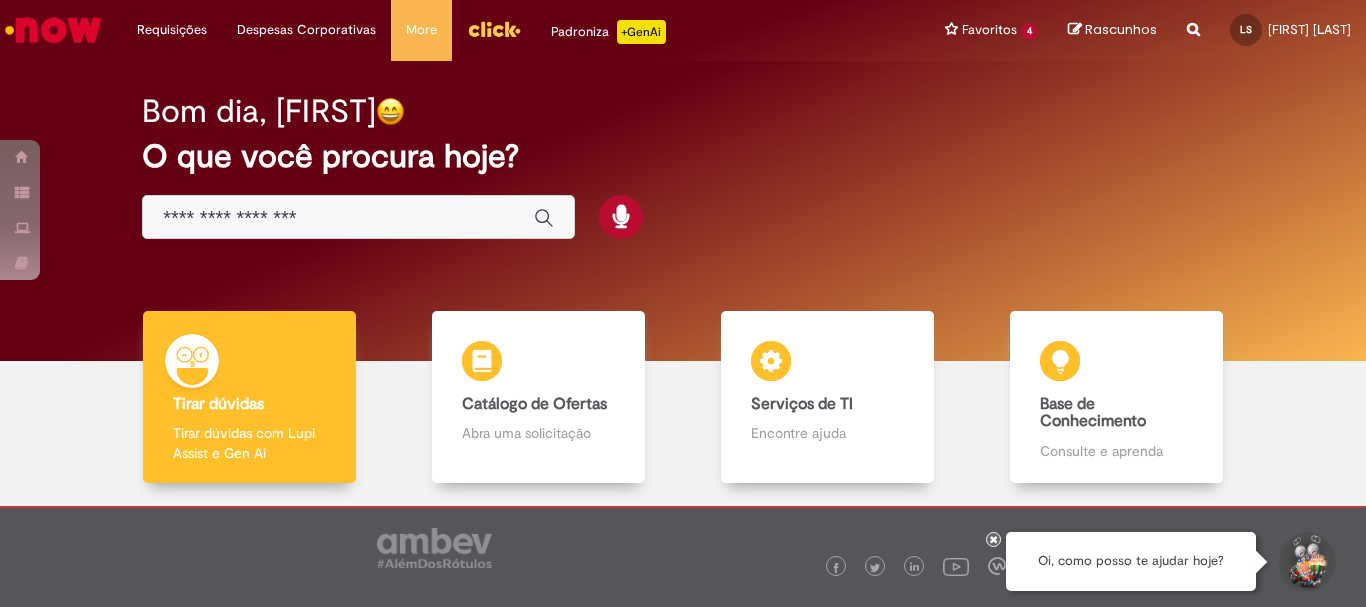 click at bounding box center [338, 218] 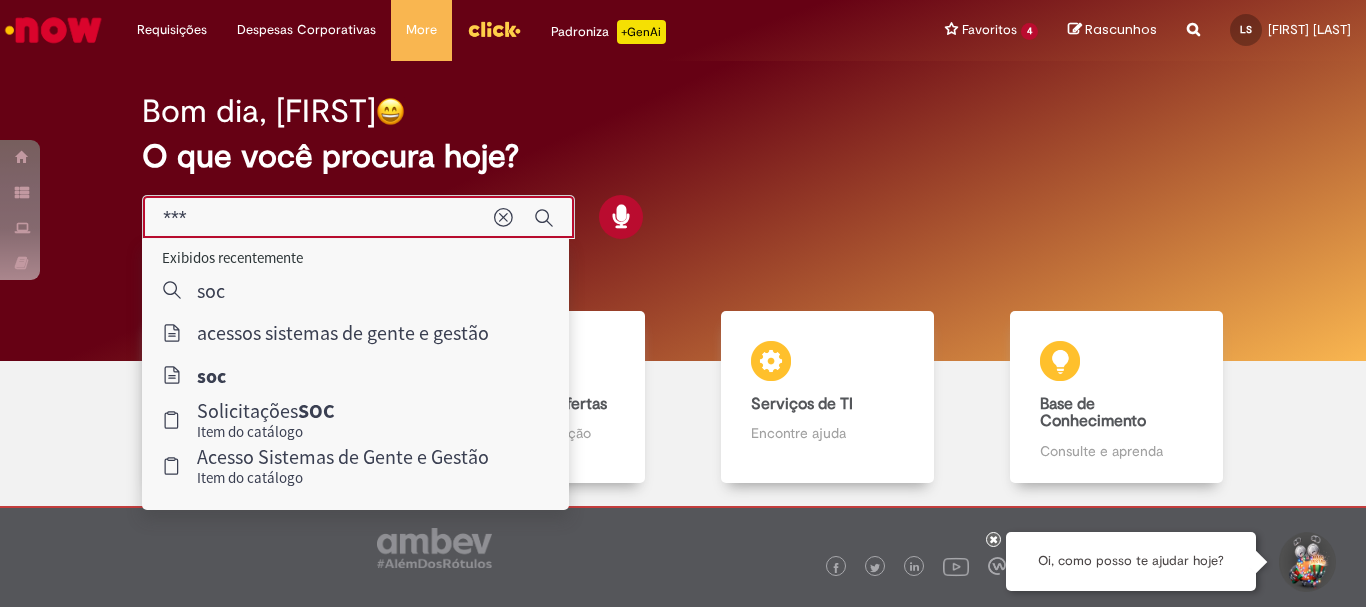 type on "***" 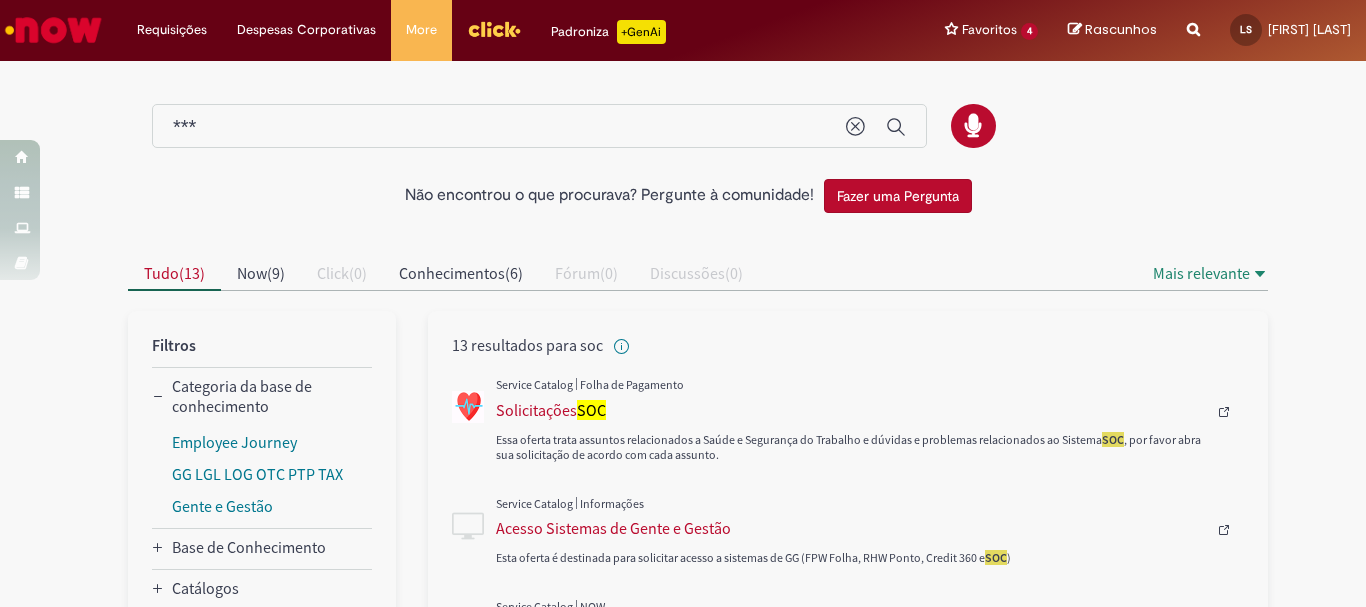scroll, scrollTop: 167, scrollLeft: 0, axis: vertical 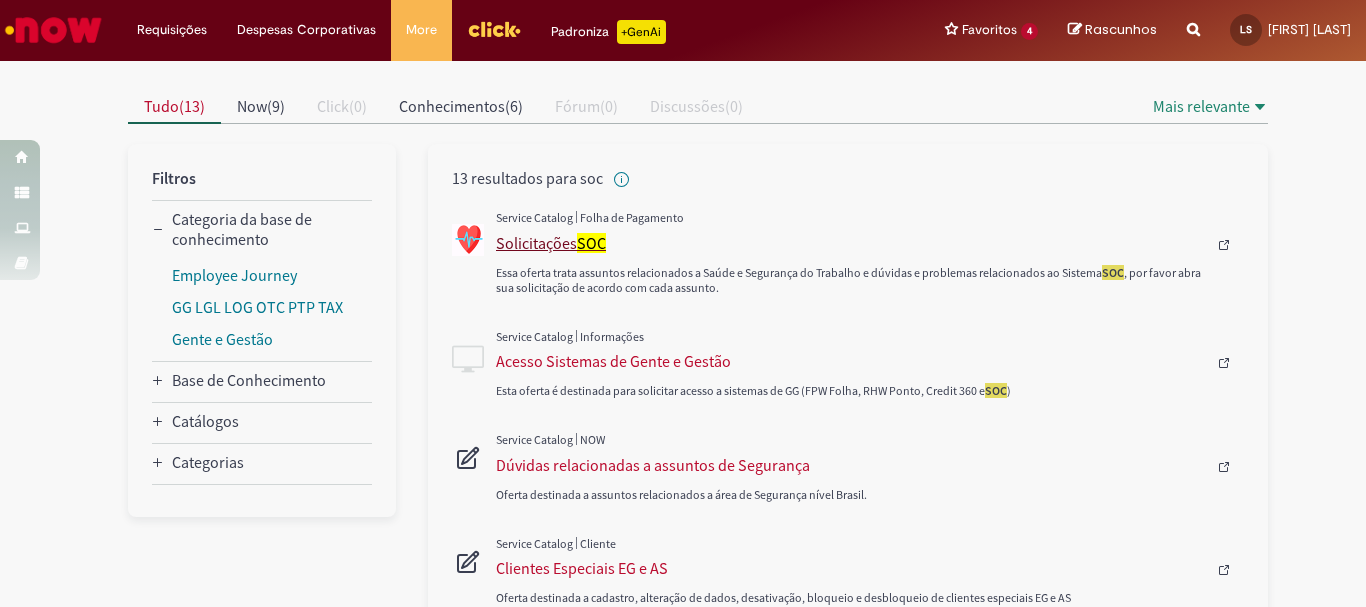 click on "Solicitações  SOC" at bounding box center (851, 243) 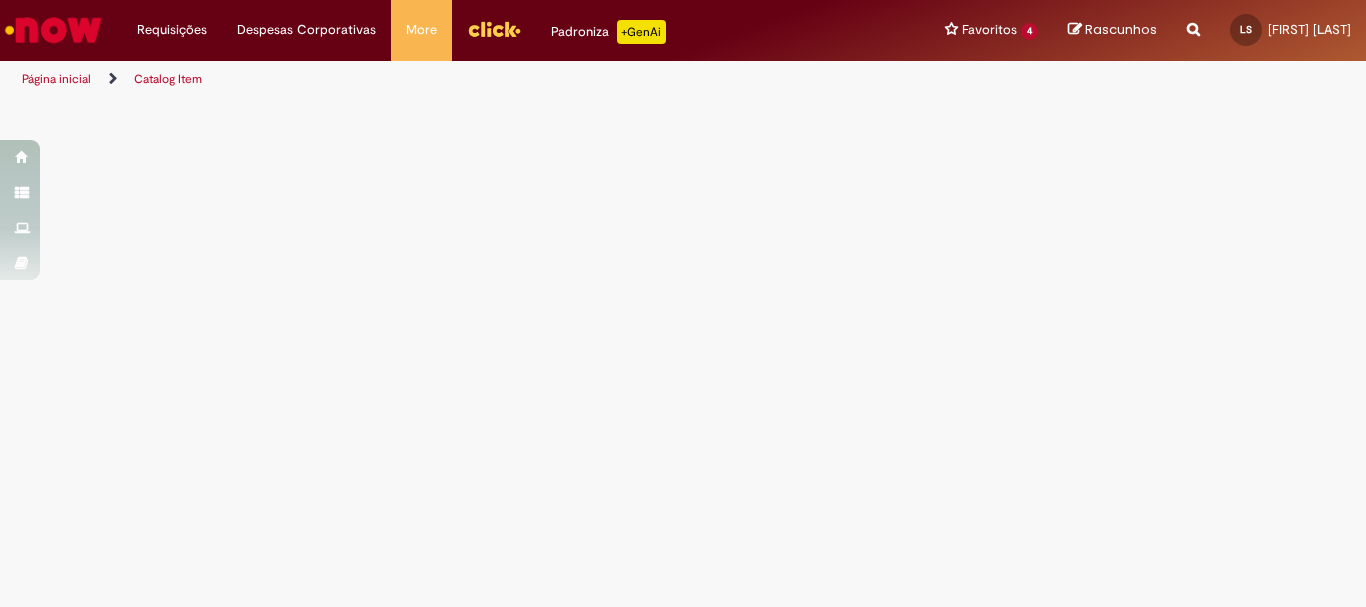 scroll, scrollTop: 0, scrollLeft: 0, axis: both 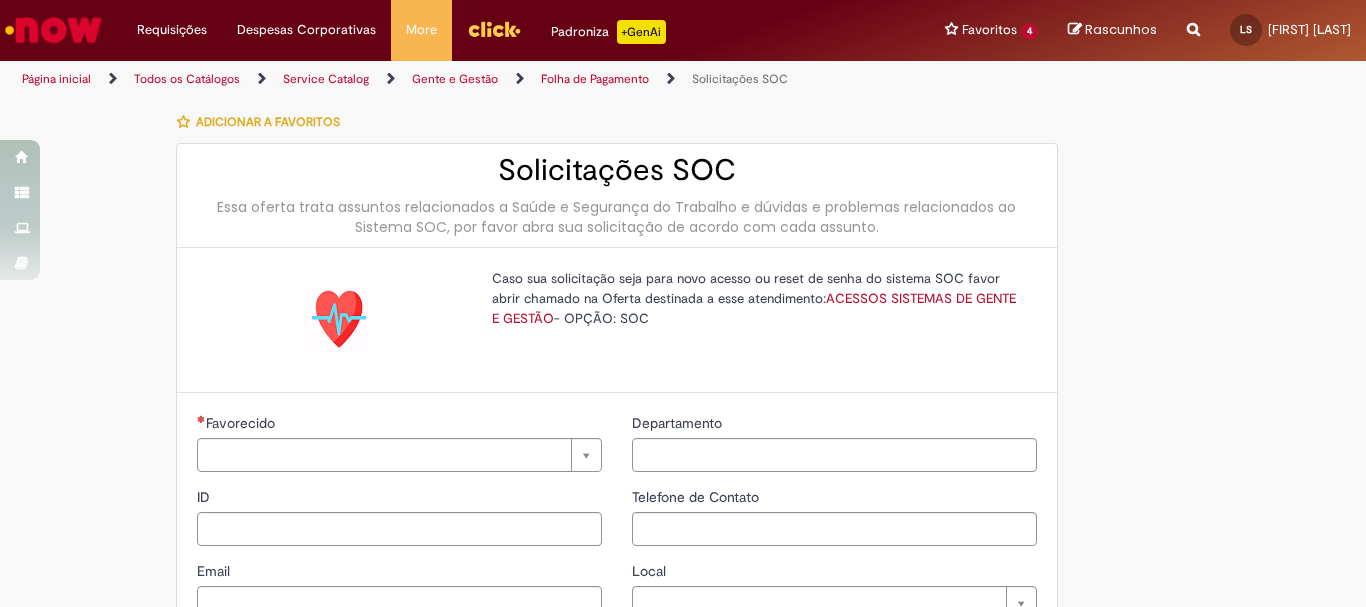 type on "********" 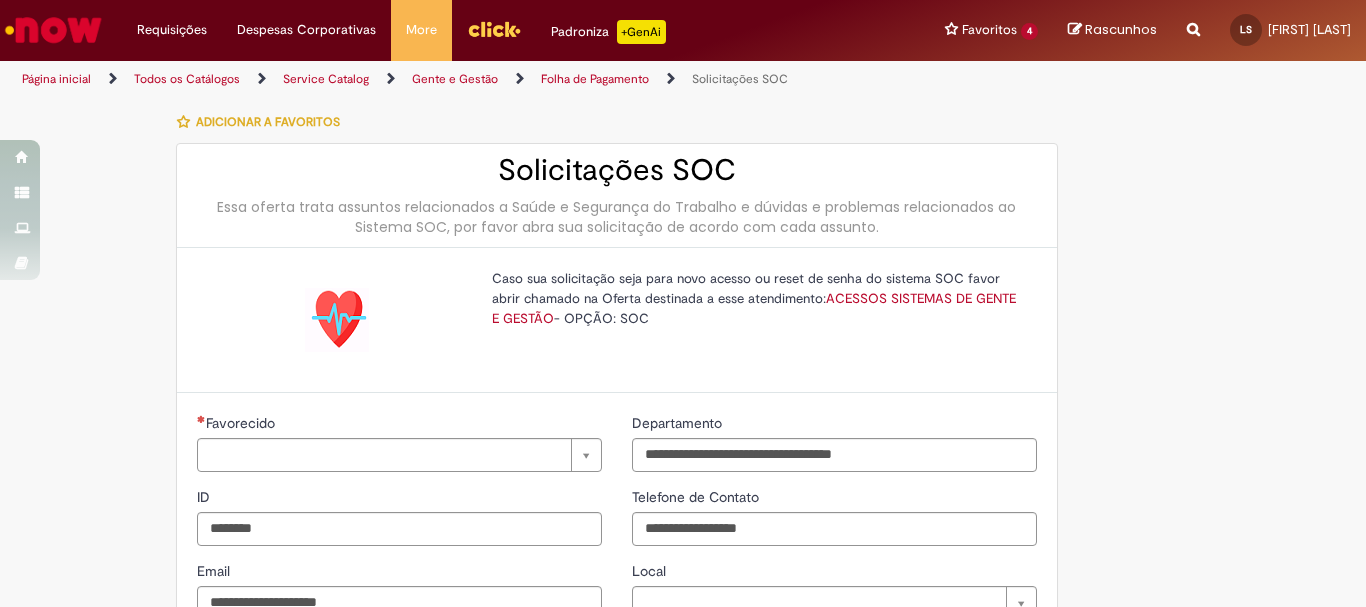 type on "**********" 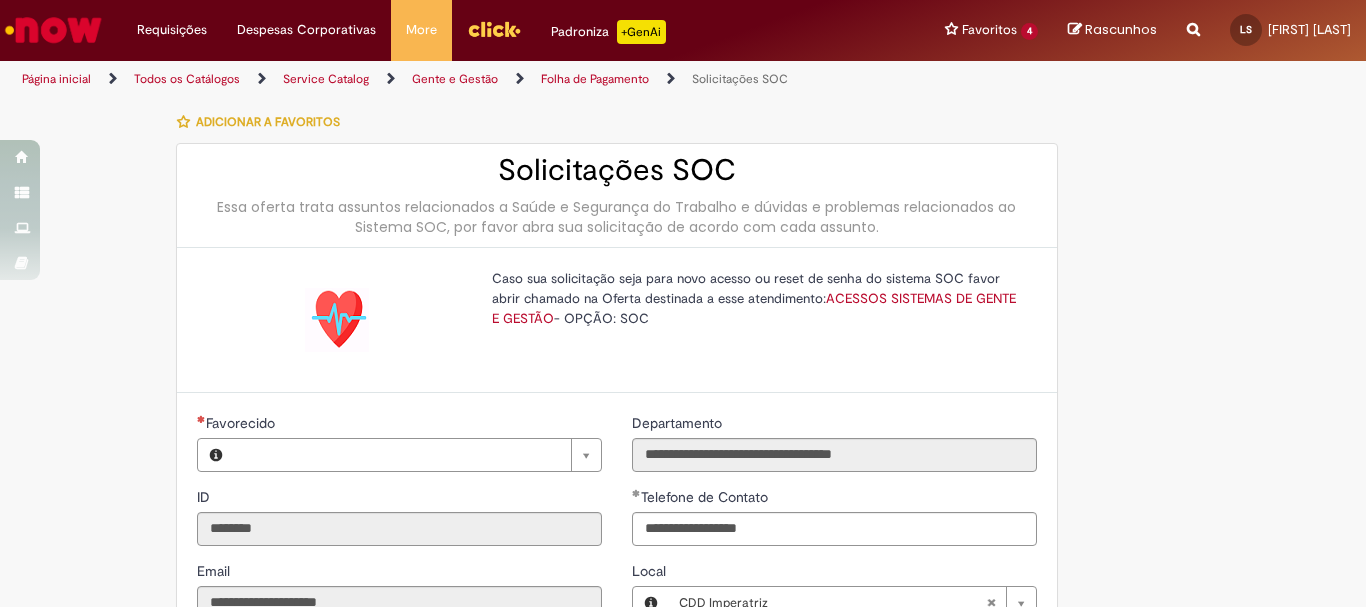 type on "**********" 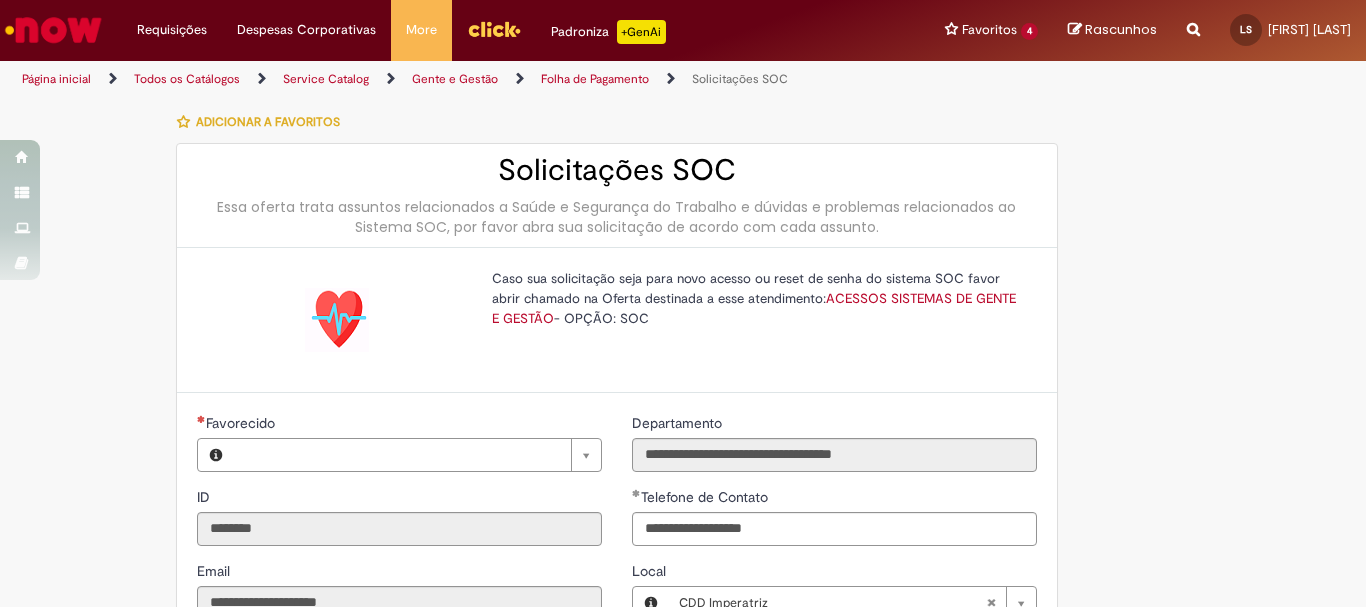 type on "**********" 